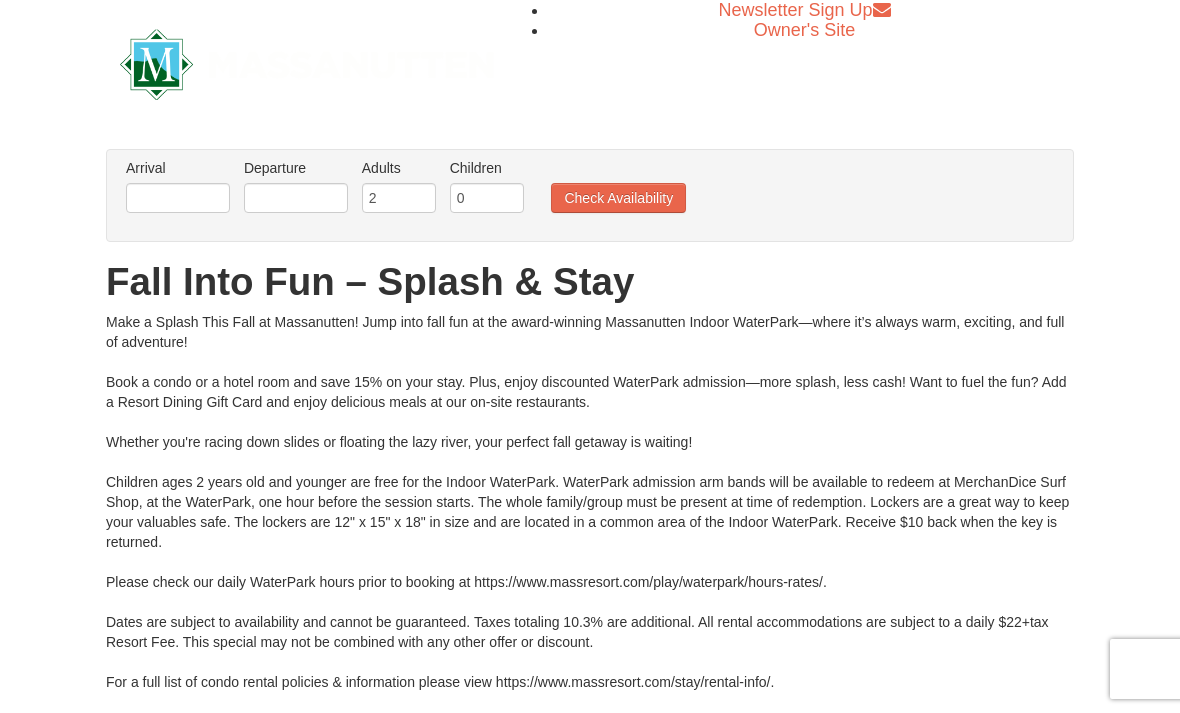 scroll, scrollTop: 0, scrollLeft: 0, axis: both 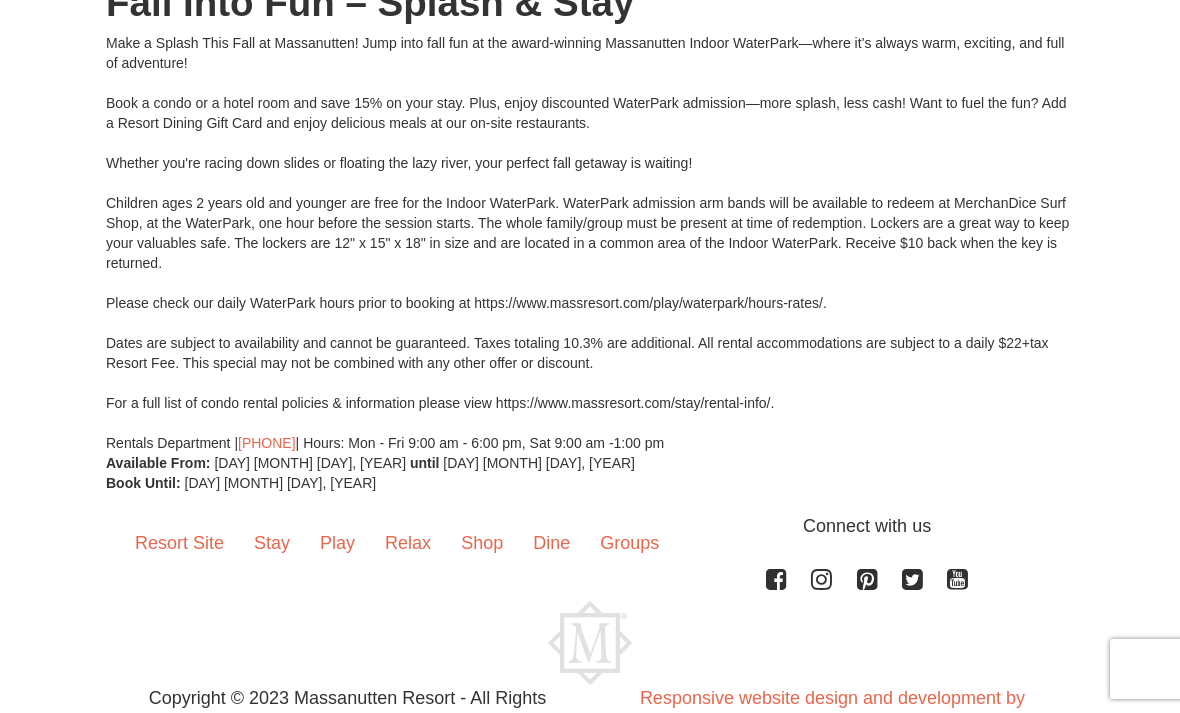 click on "Stay" at bounding box center (272, 544) 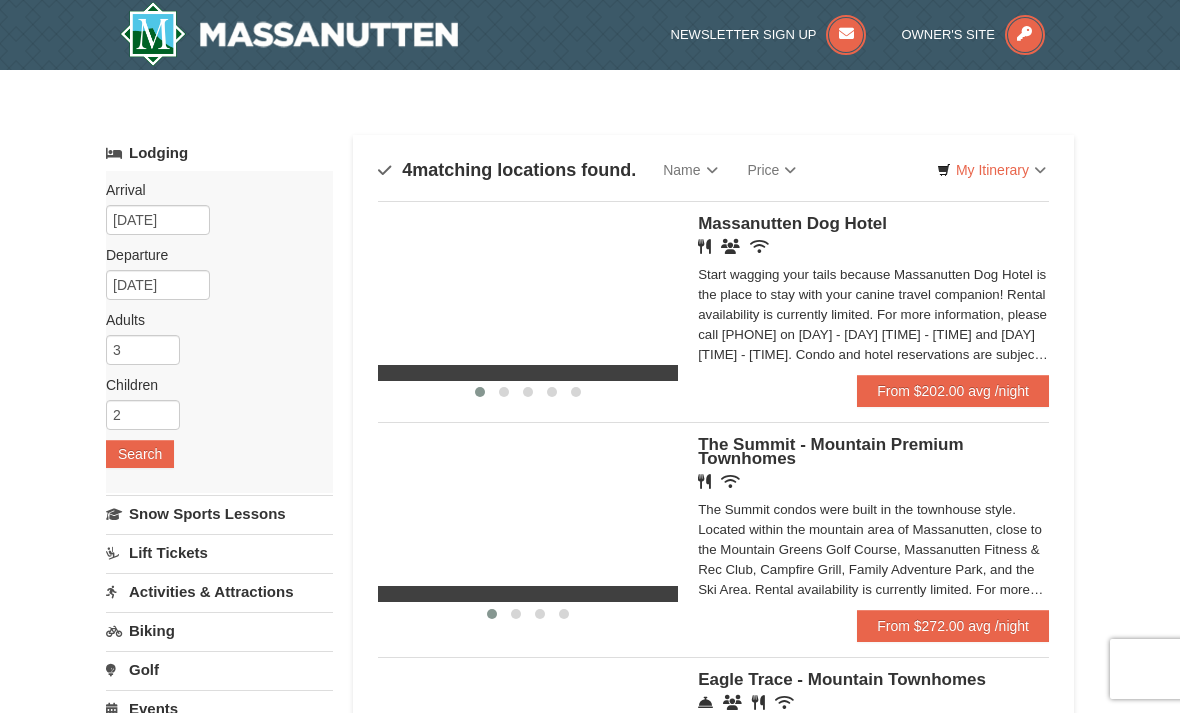 scroll, scrollTop: 0, scrollLeft: 0, axis: both 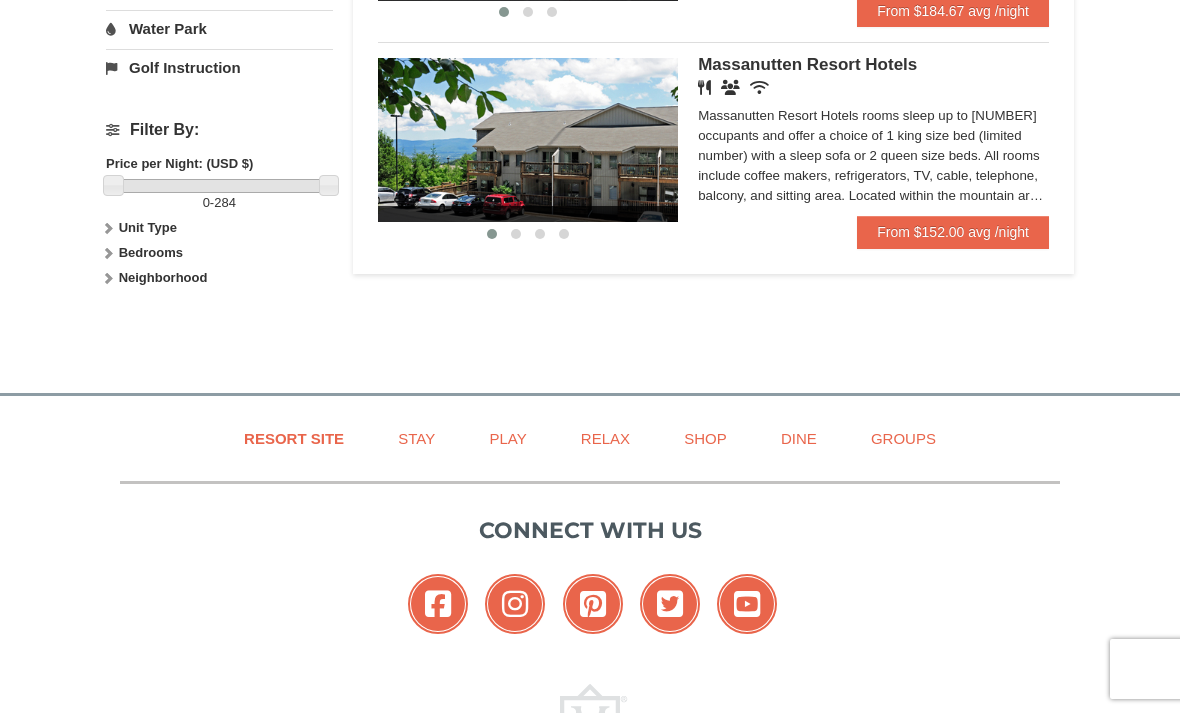 click on "Play" at bounding box center [507, 438] 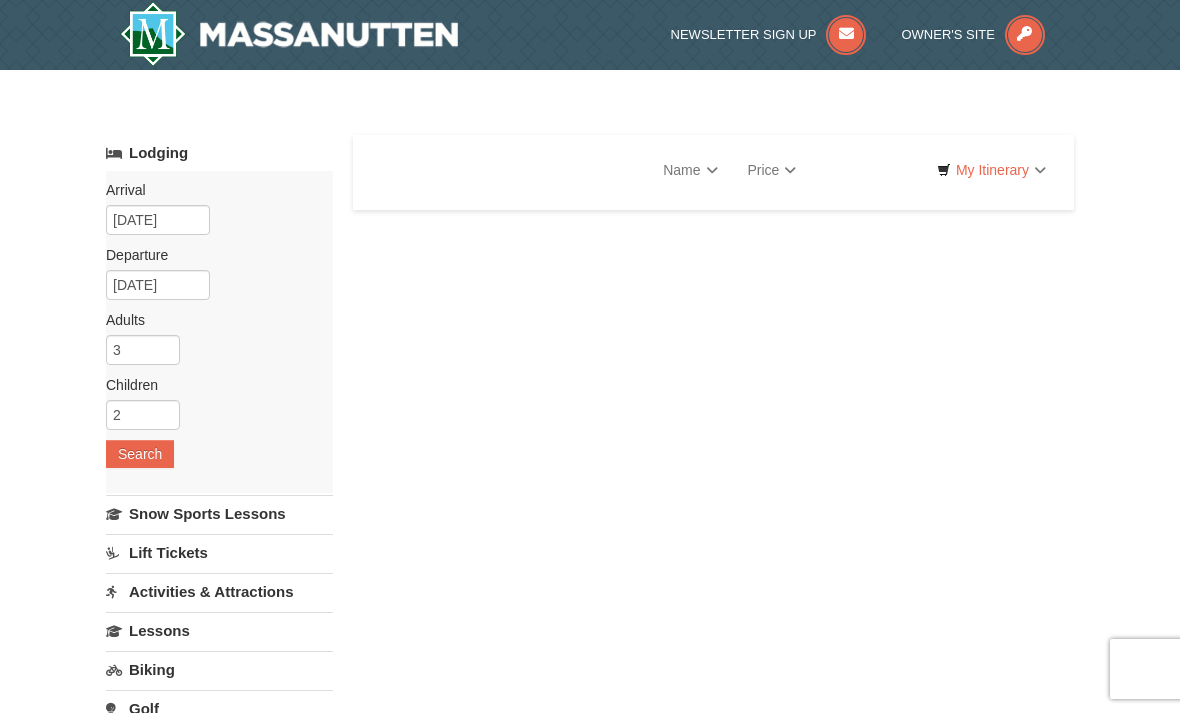 scroll, scrollTop: 0, scrollLeft: 0, axis: both 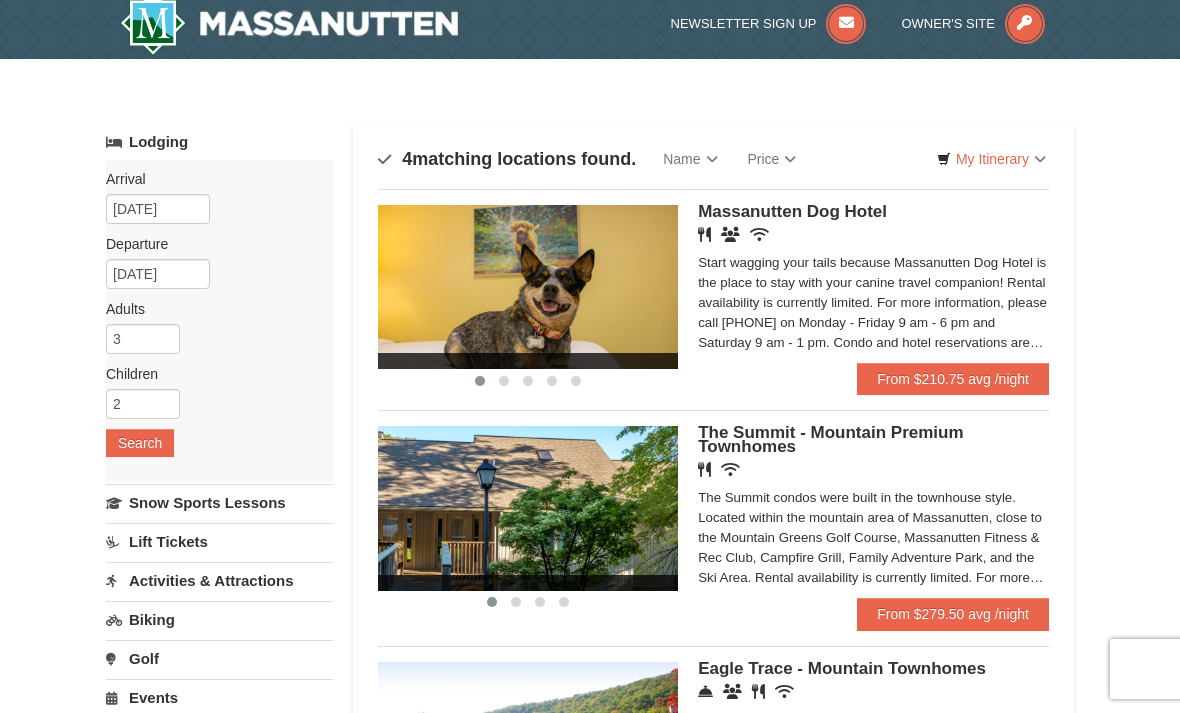 click on "Massanutten Dog Hotel
Restaurant Banquet Facilities Wireless Internet (free)
Start wagging your tails because Massanutten Dog Hotel is the place to stay with your canine travel companion!
Rental availability is currently limited. For more information, please call 540.289.4952 on Monday - Friday 9 am - 6 pm and Saturday 9 am - 1 pm. Condo and hotel reservations are subject to a $25 change fee.
Activities may be limited and advance sign-ups and ticket purchases required. For more information please visit https://www.massresort.com. Thank you for your patience and understanding. We look forward to welcoming you!" at bounding box center [873, 284] 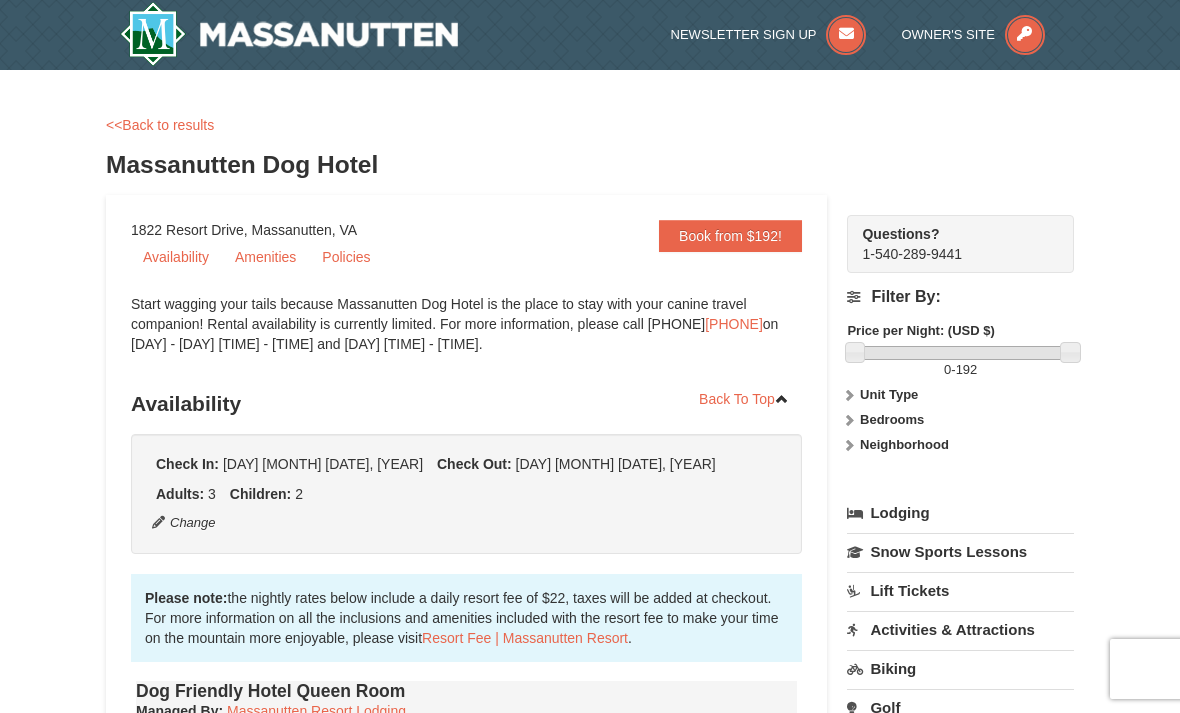 scroll, scrollTop: 0, scrollLeft: 0, axis: both 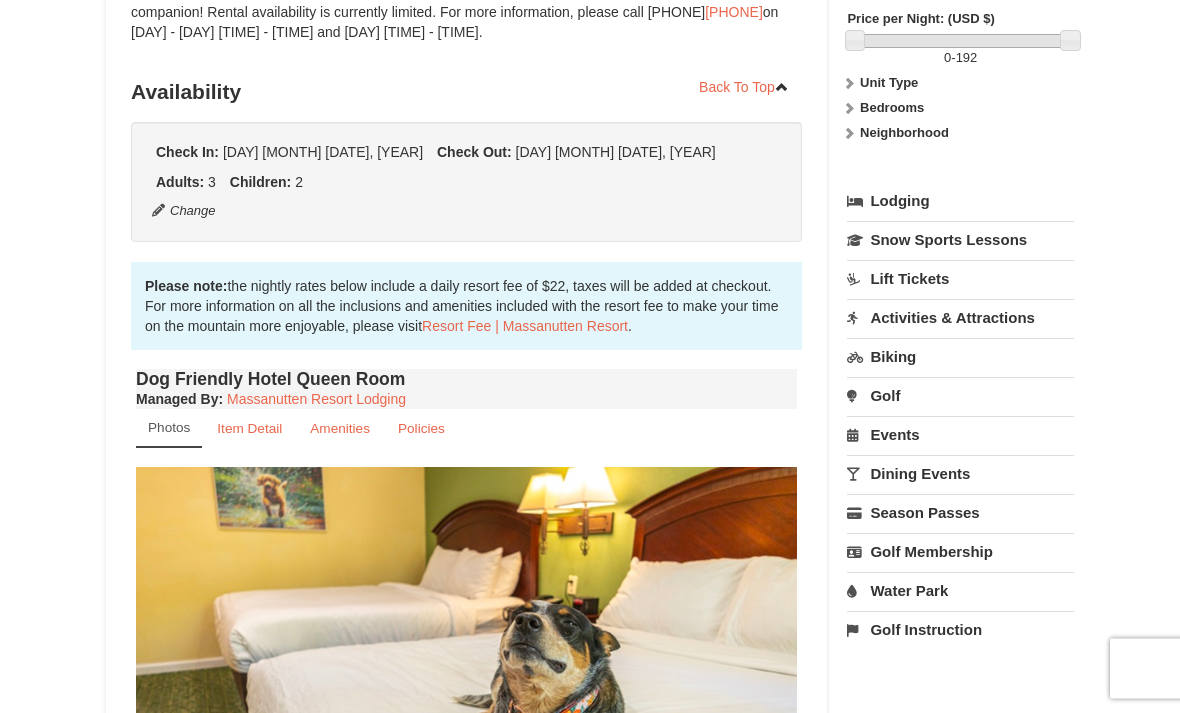 click on "Water Park" at bounding box center (960, 591) 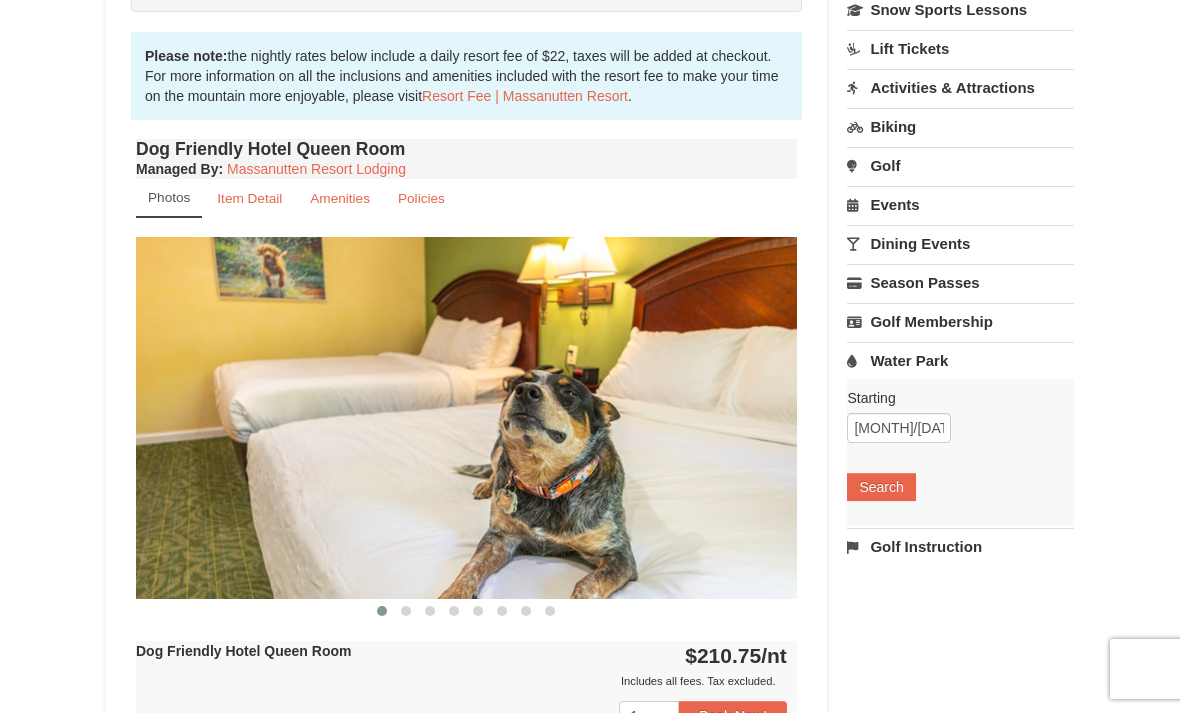 scroll, scrollTop: 544, scrollLeft: 0, axis: vertical 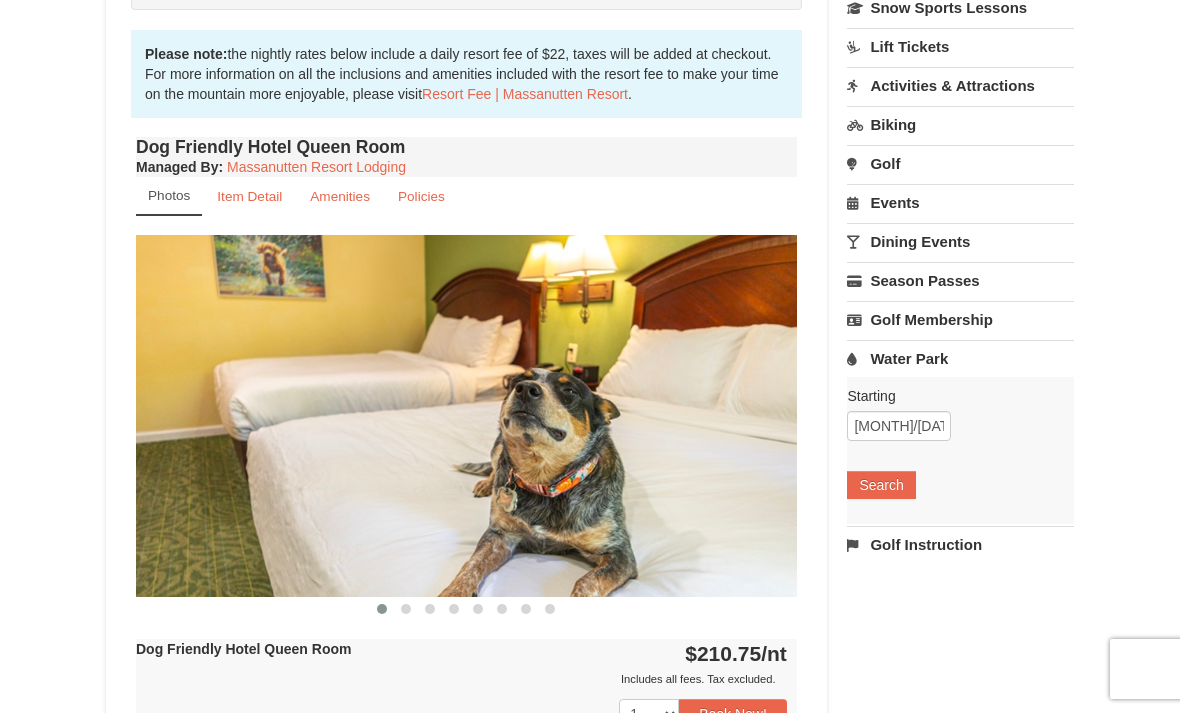 click on "Search" at bounding box center [881, 485] 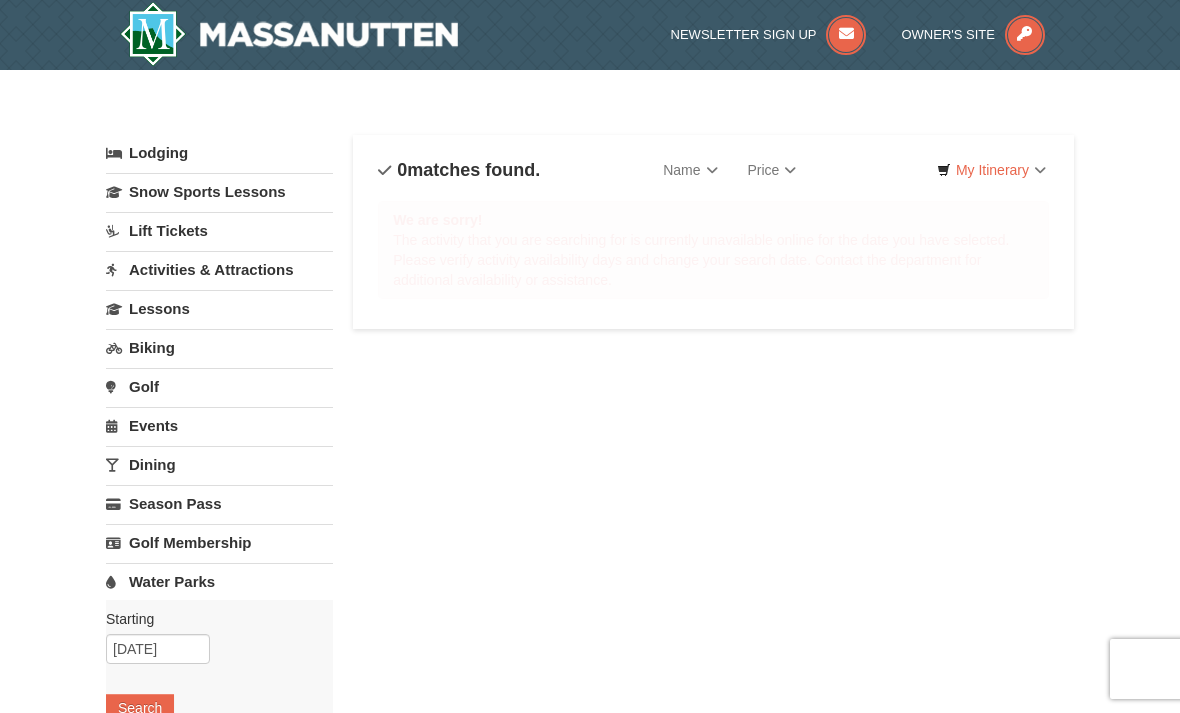 scroll, scrollTop: 0, scrollLeft: 0, axis: both 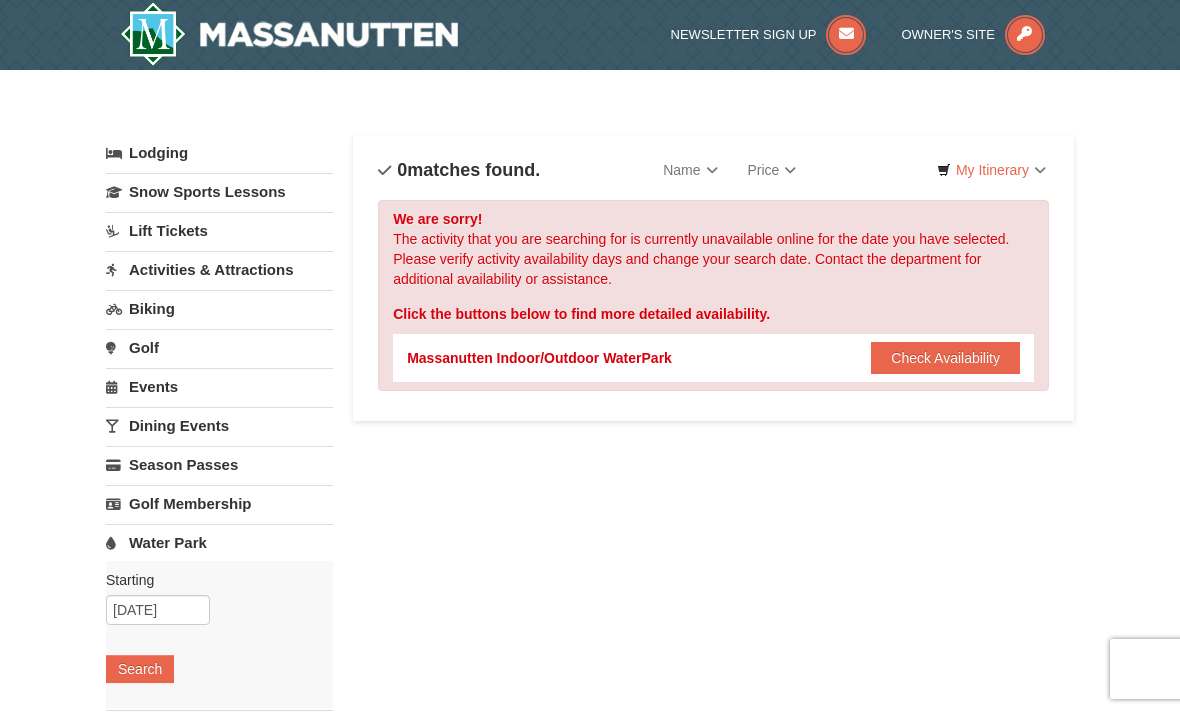 click on "Check Availability" at bounding box center [945, 358] 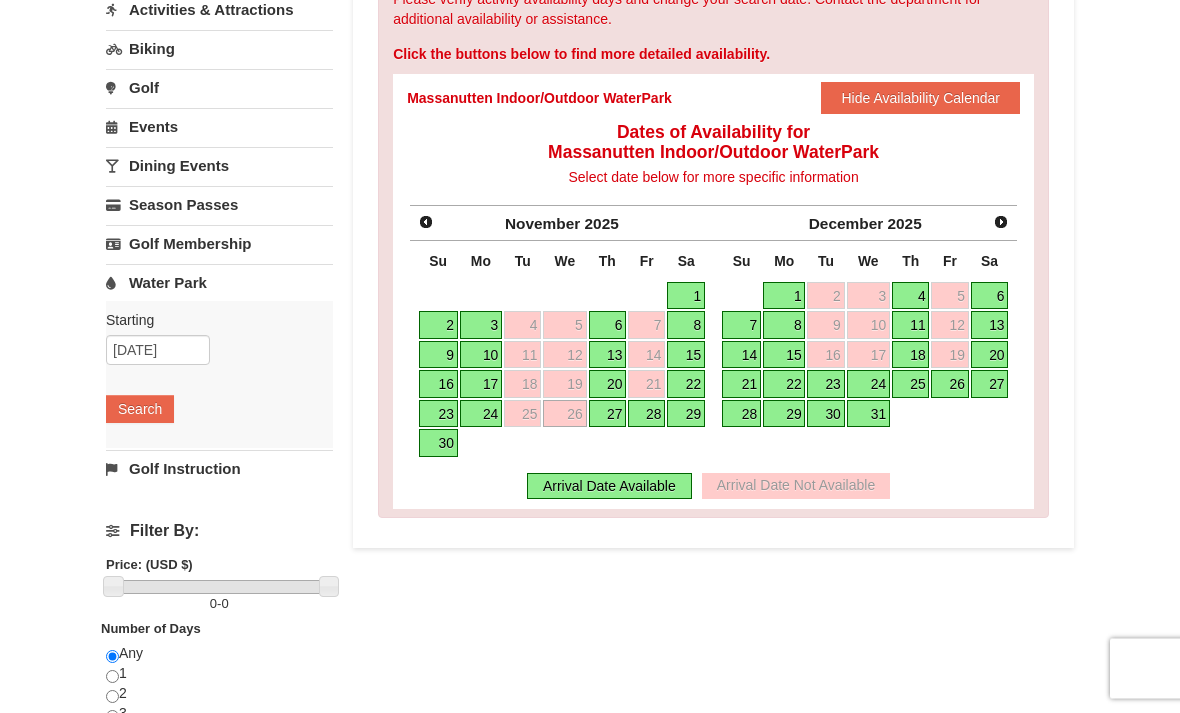 scroll, scrollTop: 260, scrollLeft: 0, axis: vertical 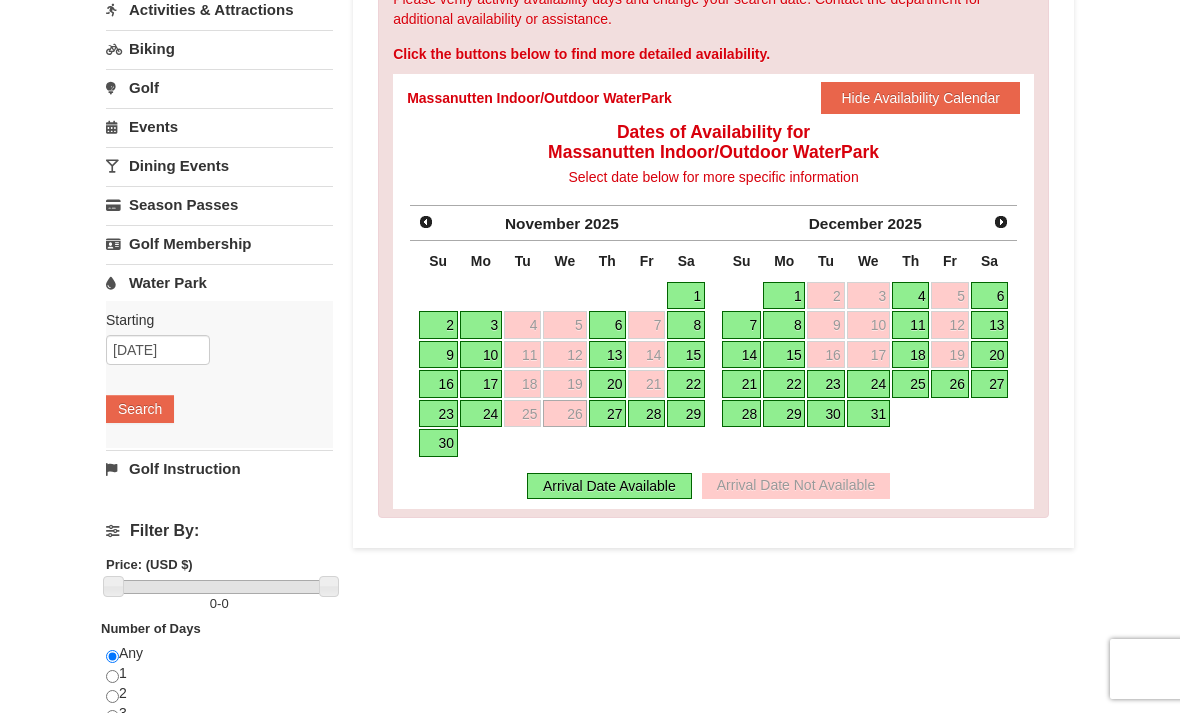 click on "27" at bounding box center [608, 414] 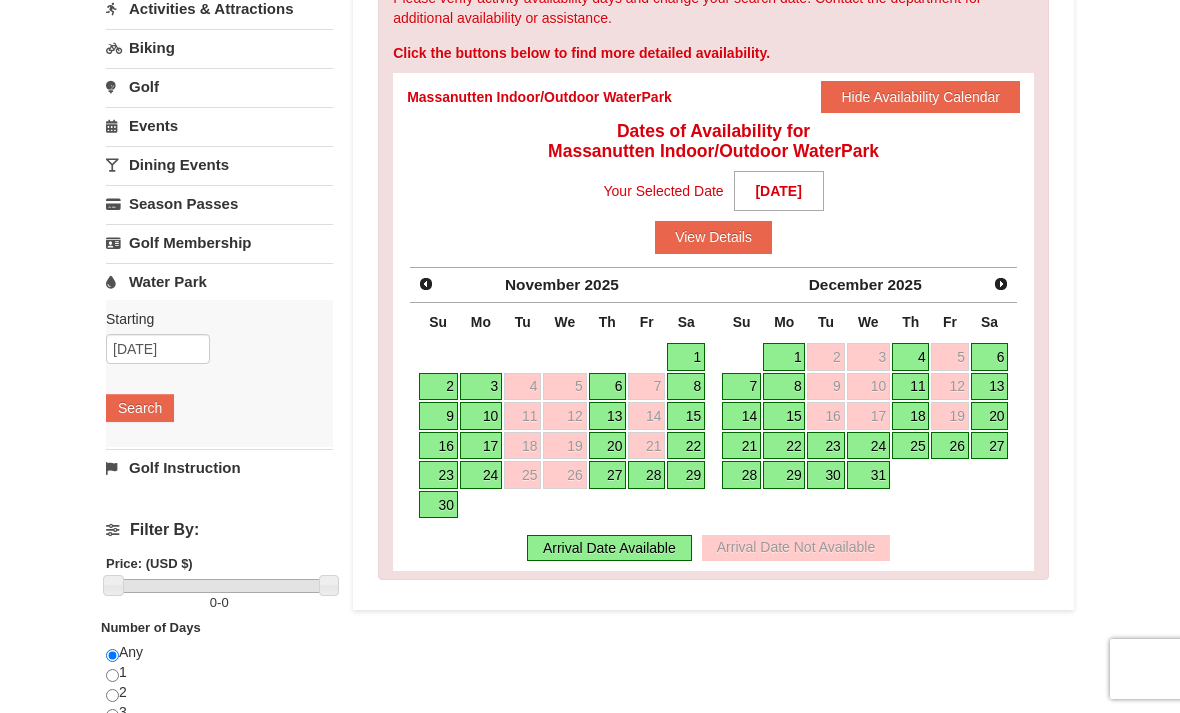 scroll, scrollTop: 260, scrollLeft: 0, axis: vertical 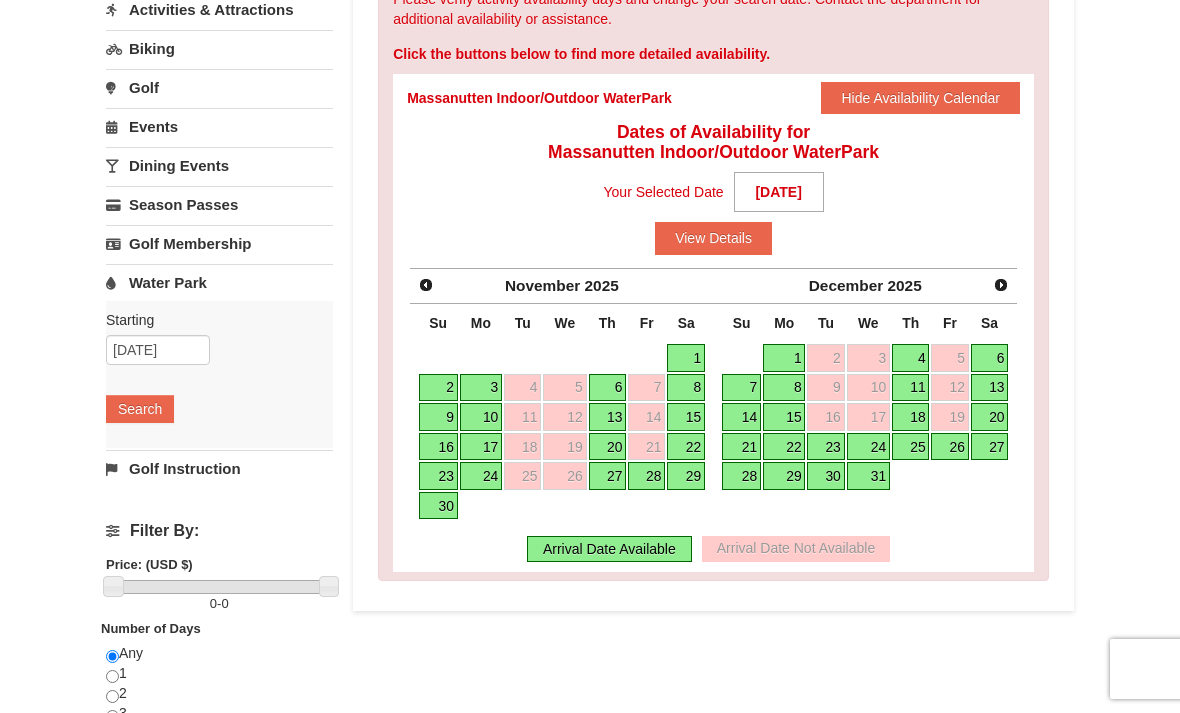 click on "27" at bounding box center [608, 476] 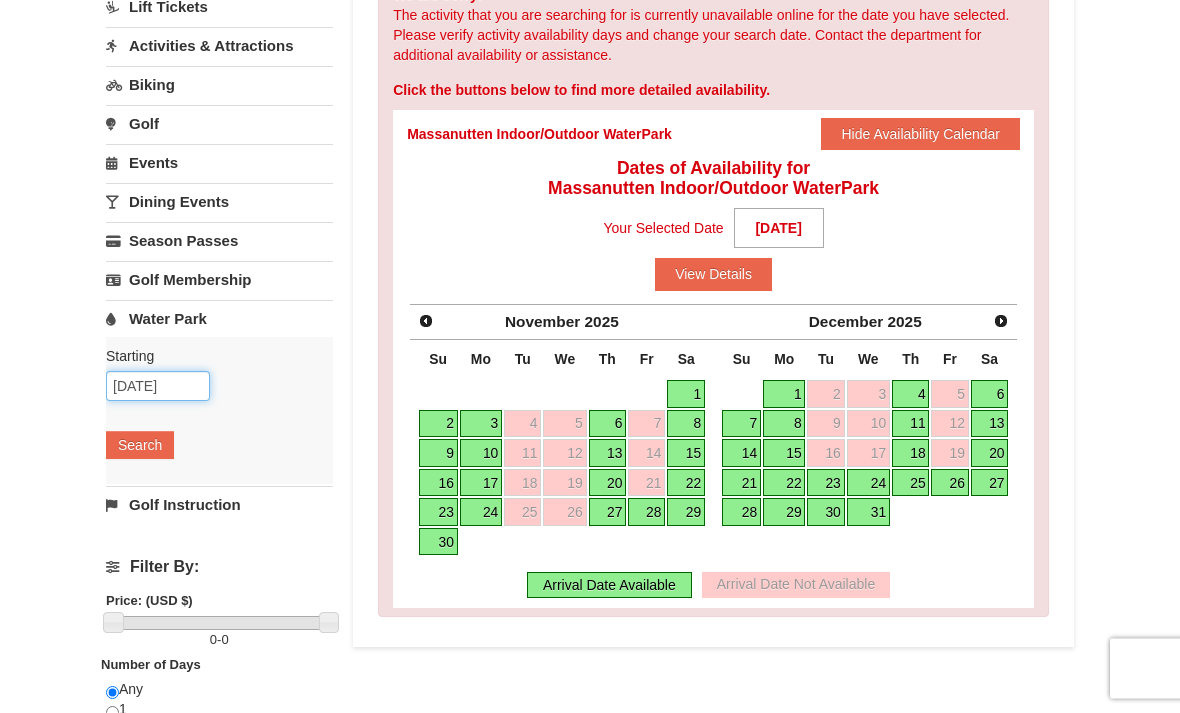 click on "11/26/2025" at bounding box center (158, 387) 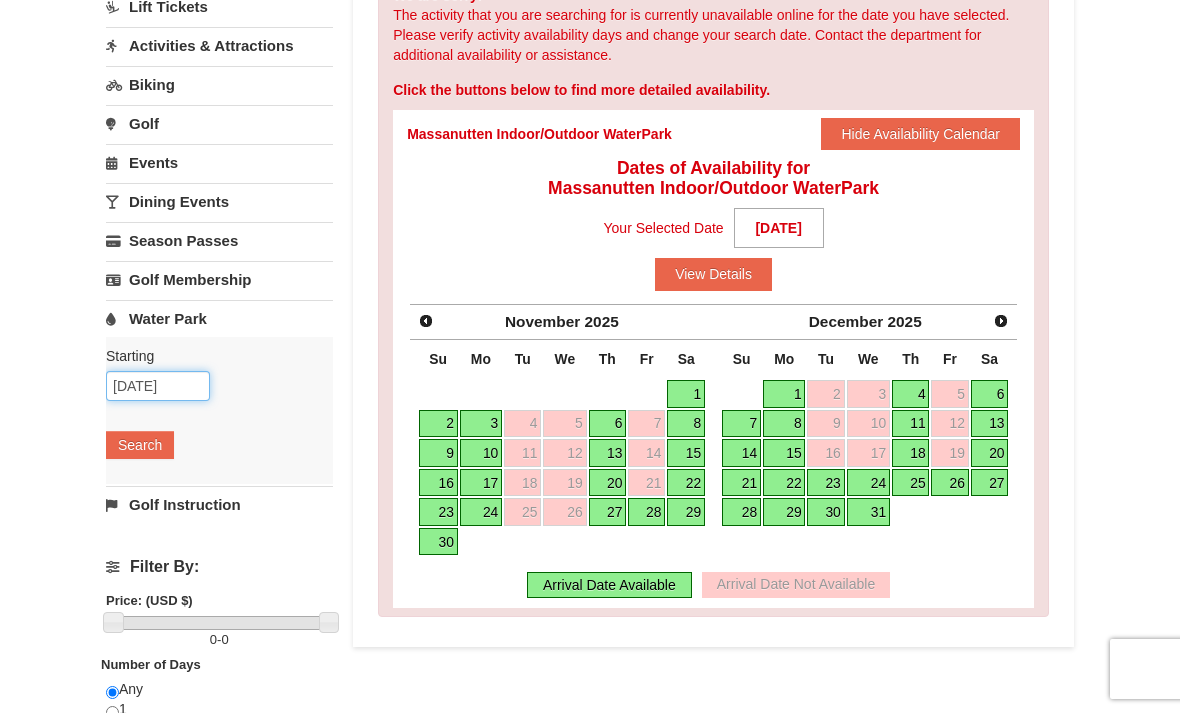 scroll, scrollTop: 223, scrollLeft: 0, axis: vertical 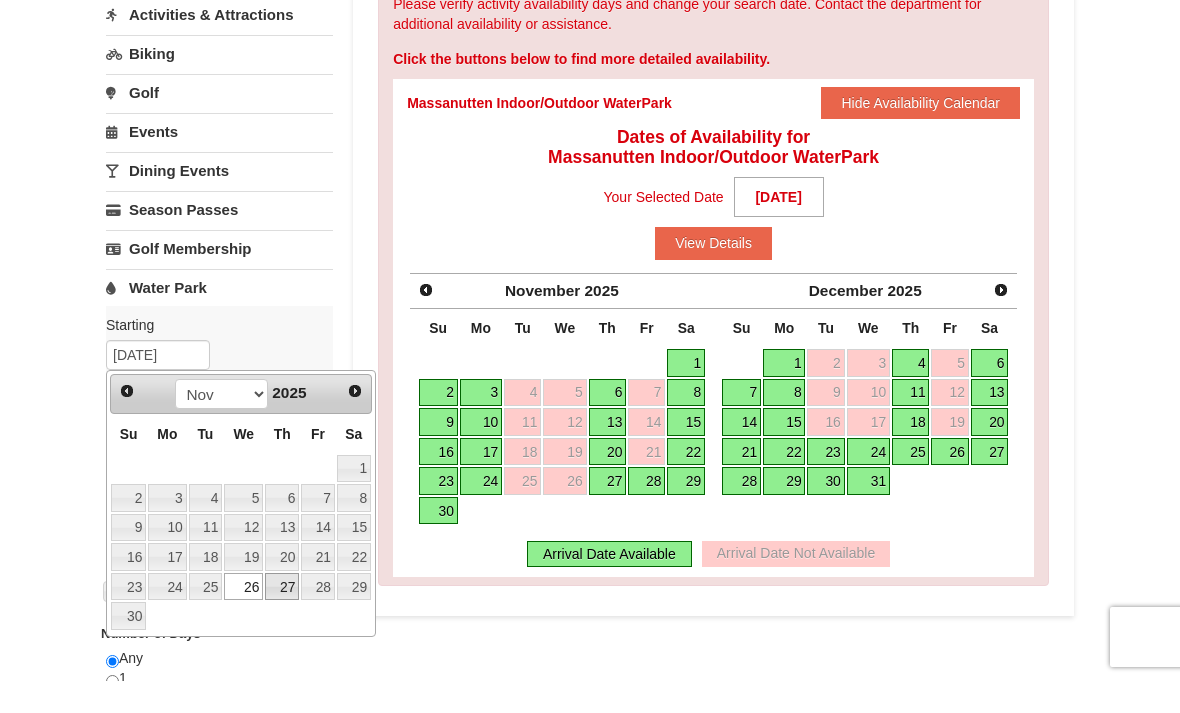 click on "27" at bounding box center (282, 619) 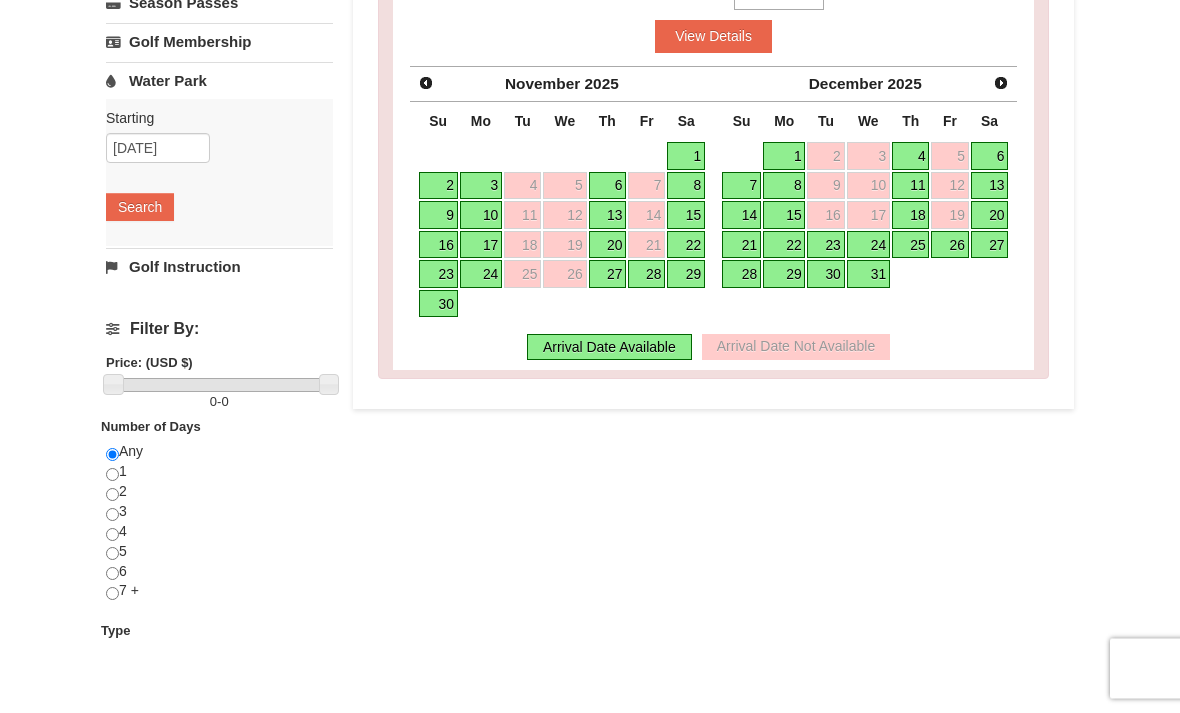 scroll, scrollTop: 465, scrollLeft: 0, axis: vertical 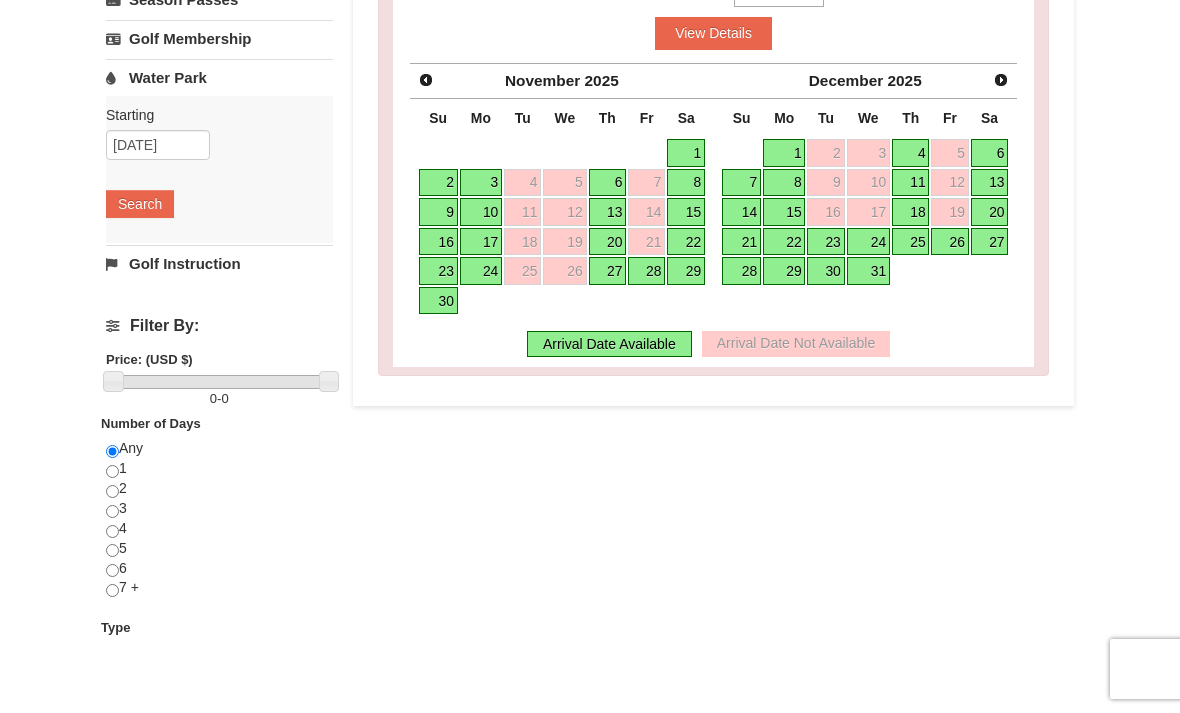 click at bounding box center [112, 511] 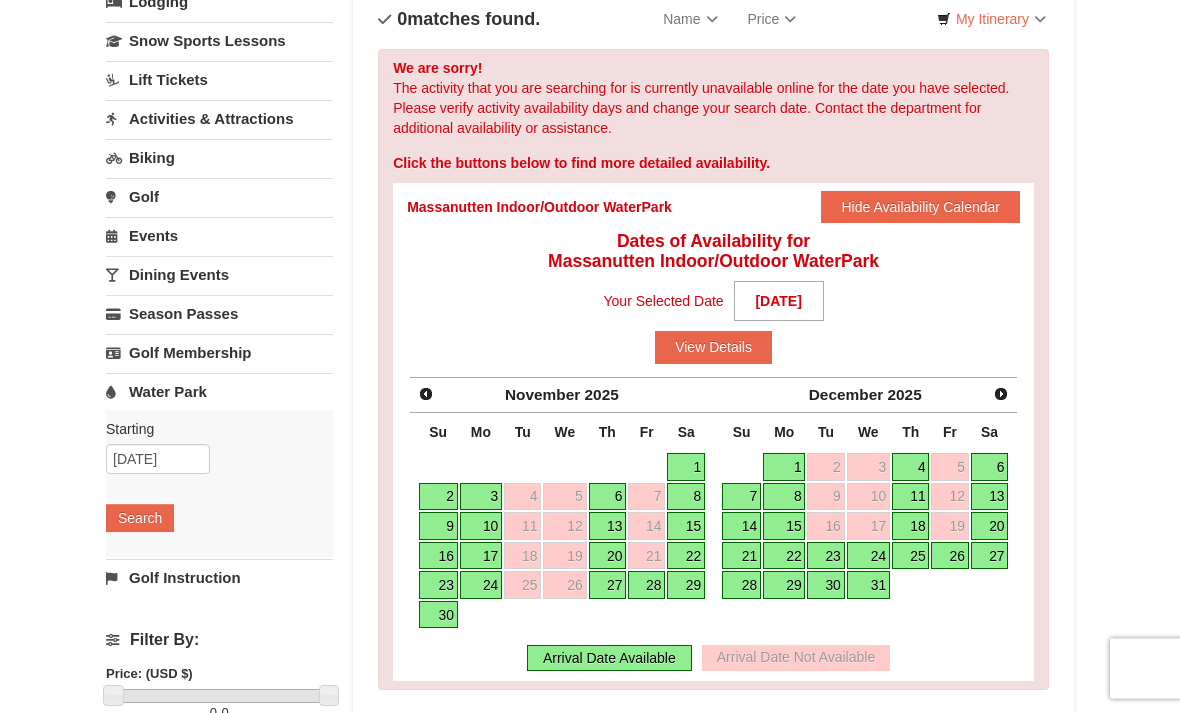 scroll, scrollTop: 151, scrollLeft: 0, axis: vertical 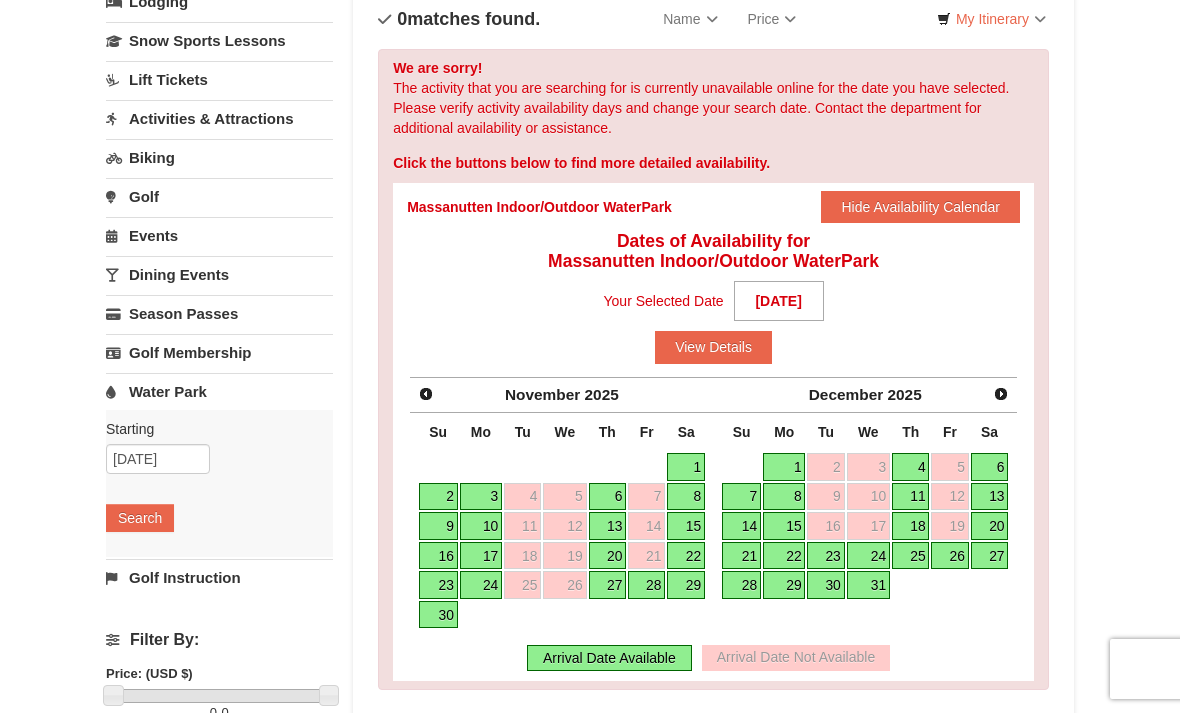 click on "Search" at bounding box center [140, 518] 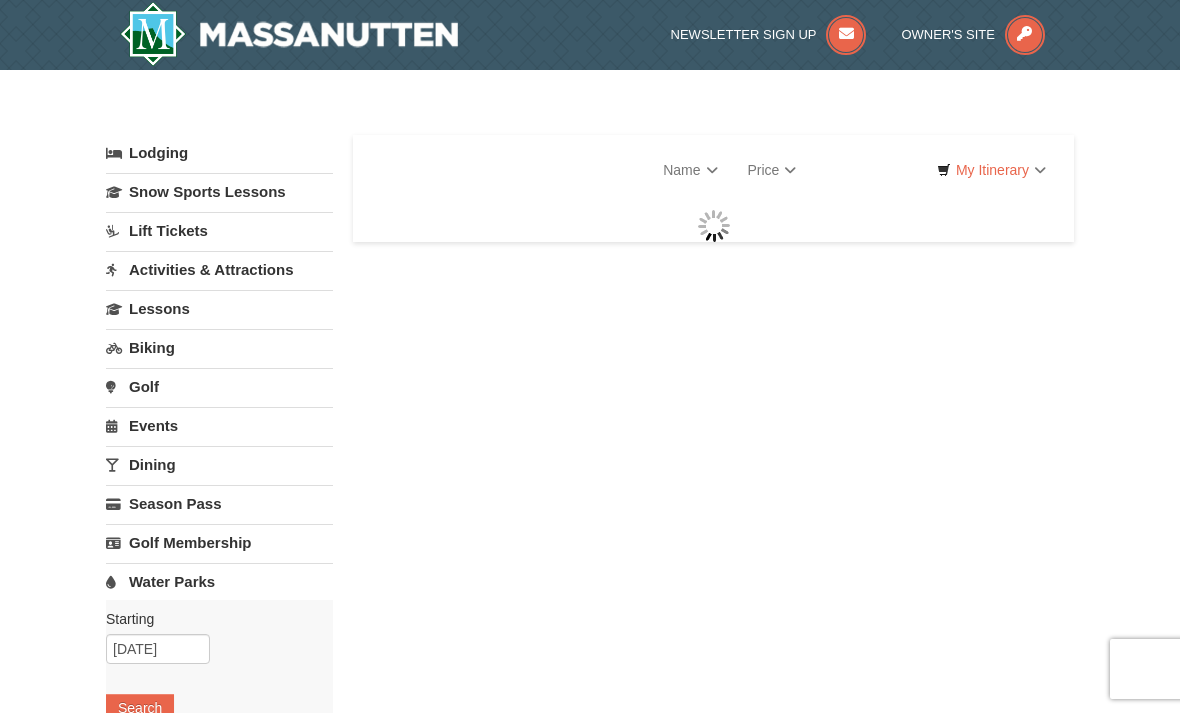 scroll, scrollTop: 0, scrollLeft: 0, axis: both 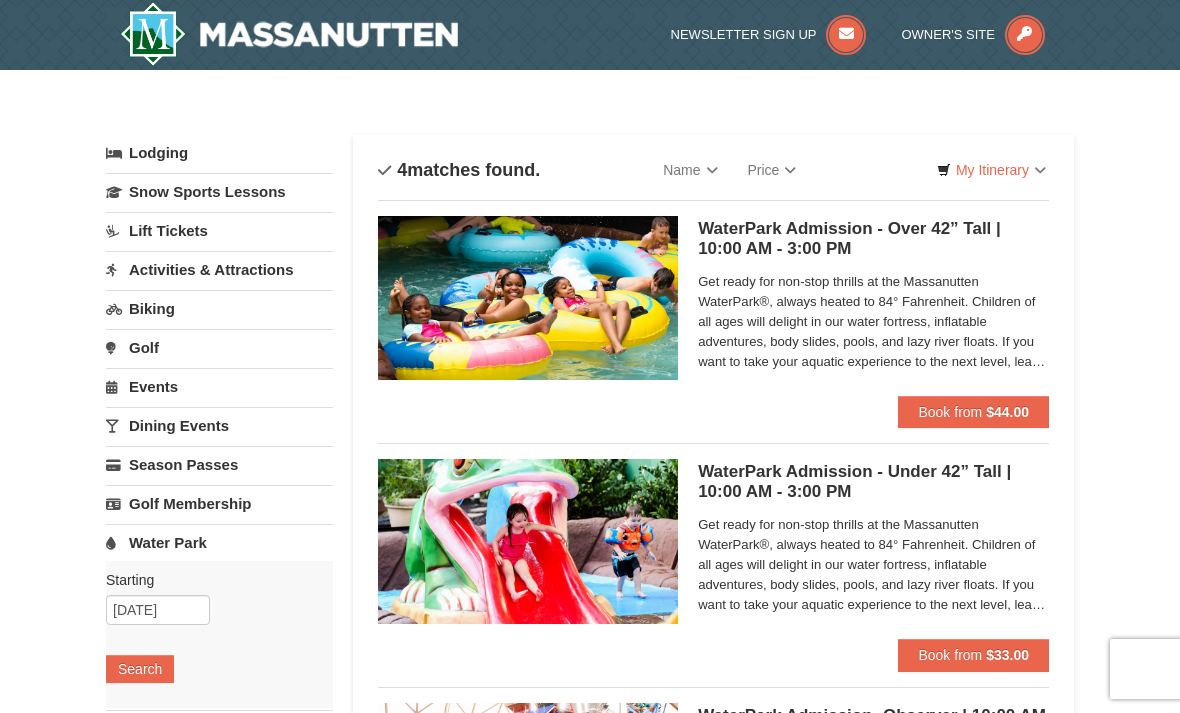 click on "Lodging" at bounding box center (219, 153) 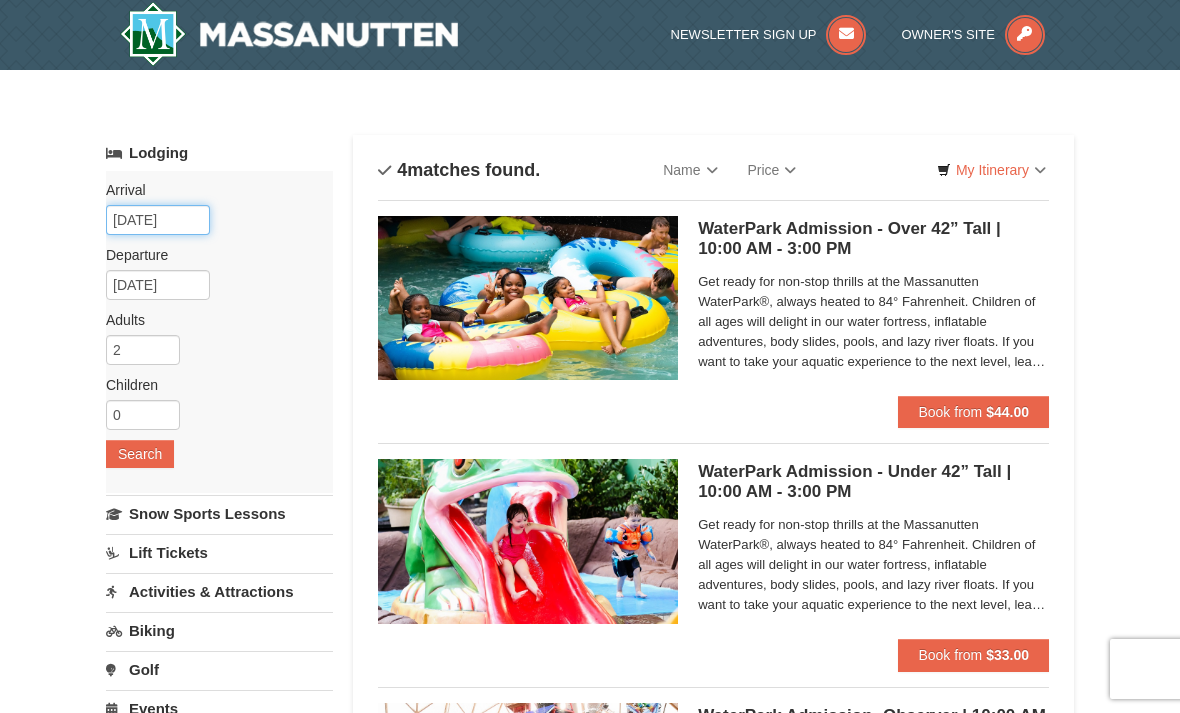 click on "[DATE]" at bounding box center [158, 220] 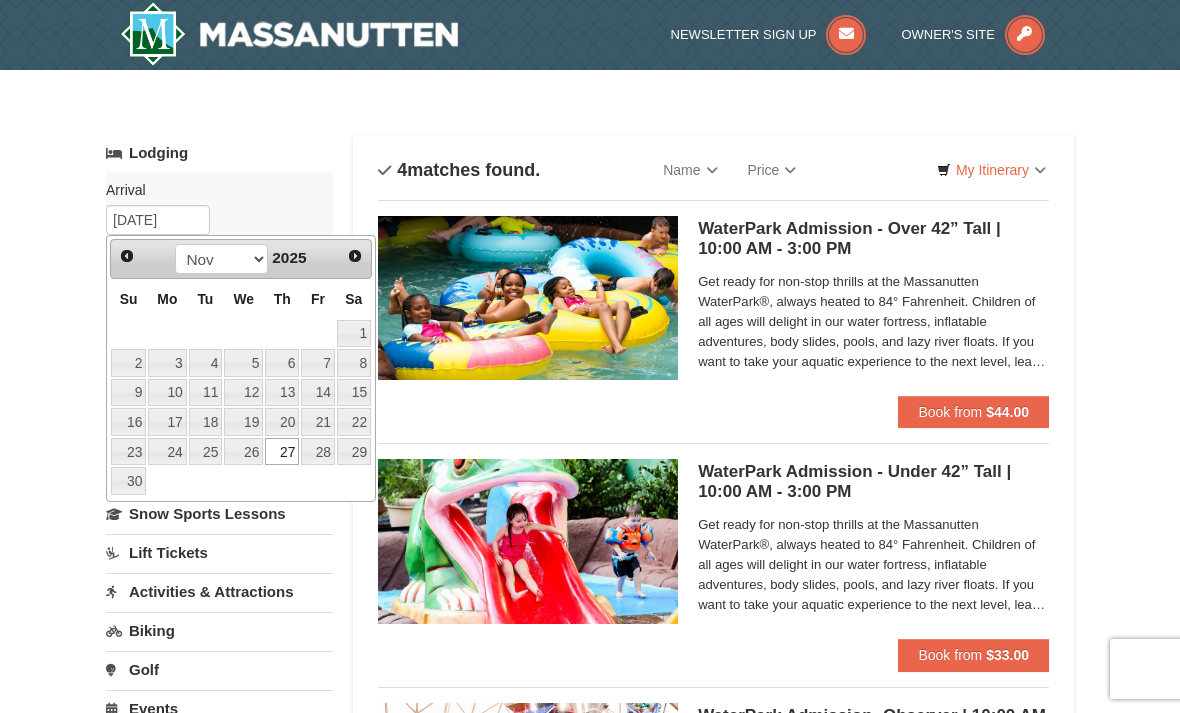 click on "Lodging" at bounding box center [219, 153] 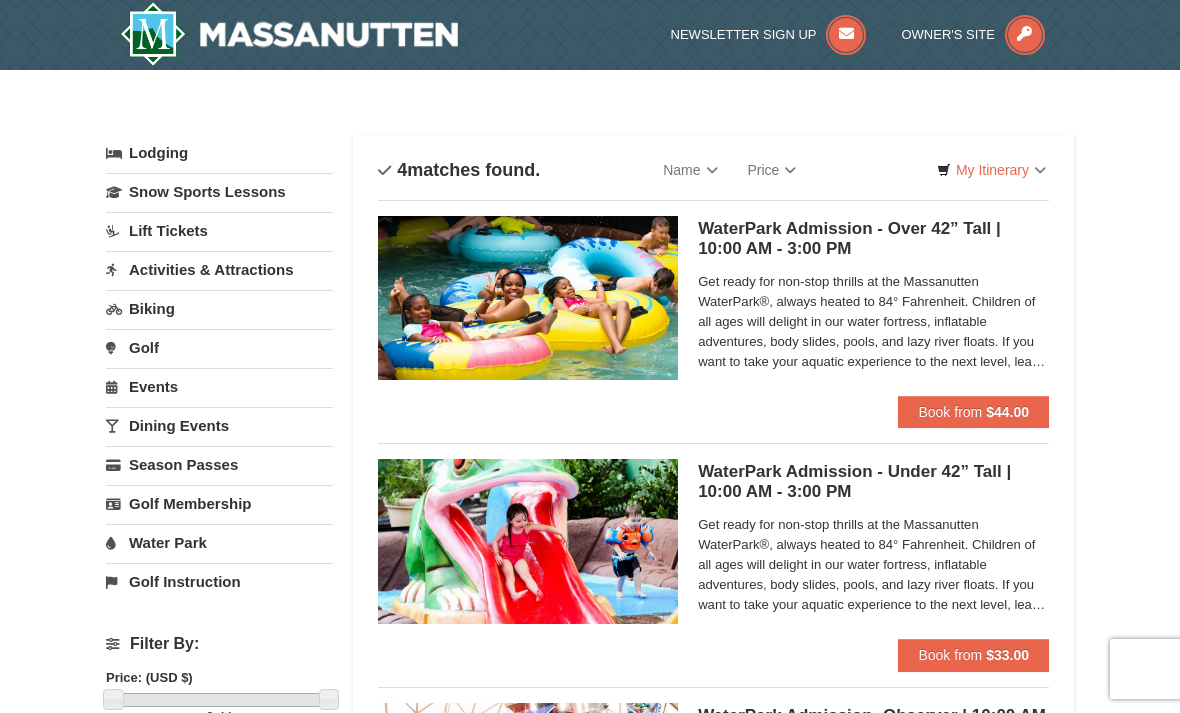 click on "Lodging" at bounding box center (219, 153) 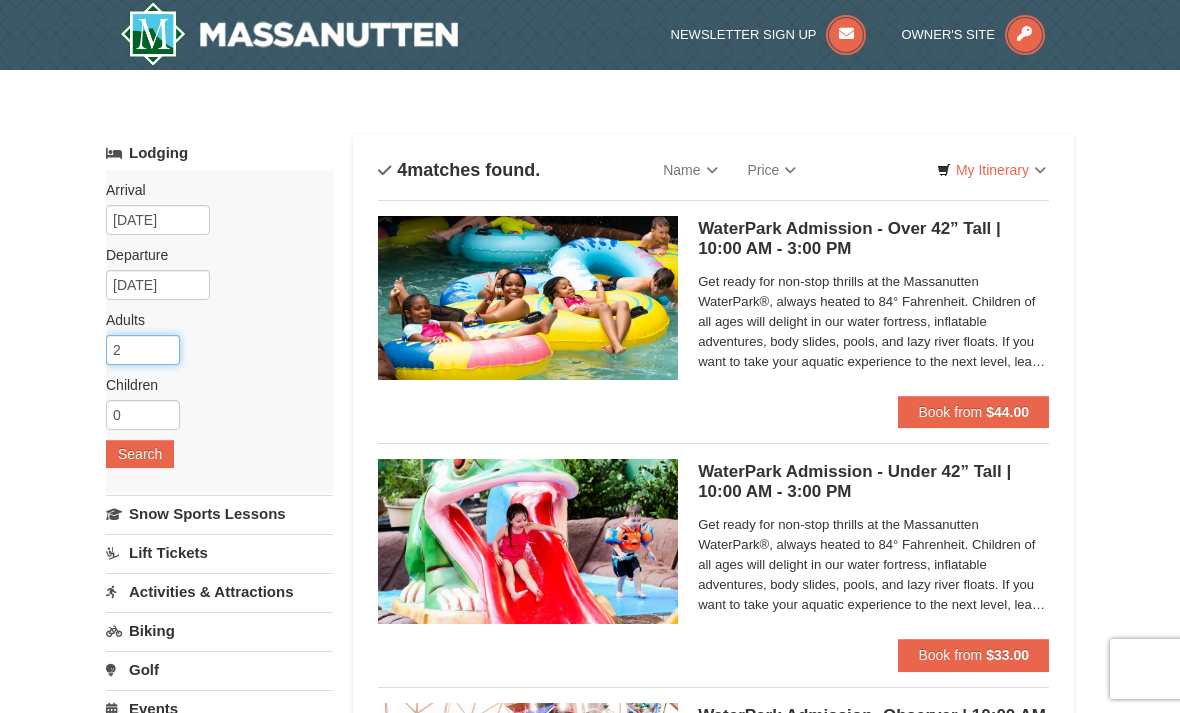 click on "2" at bounding box center [143, 350] 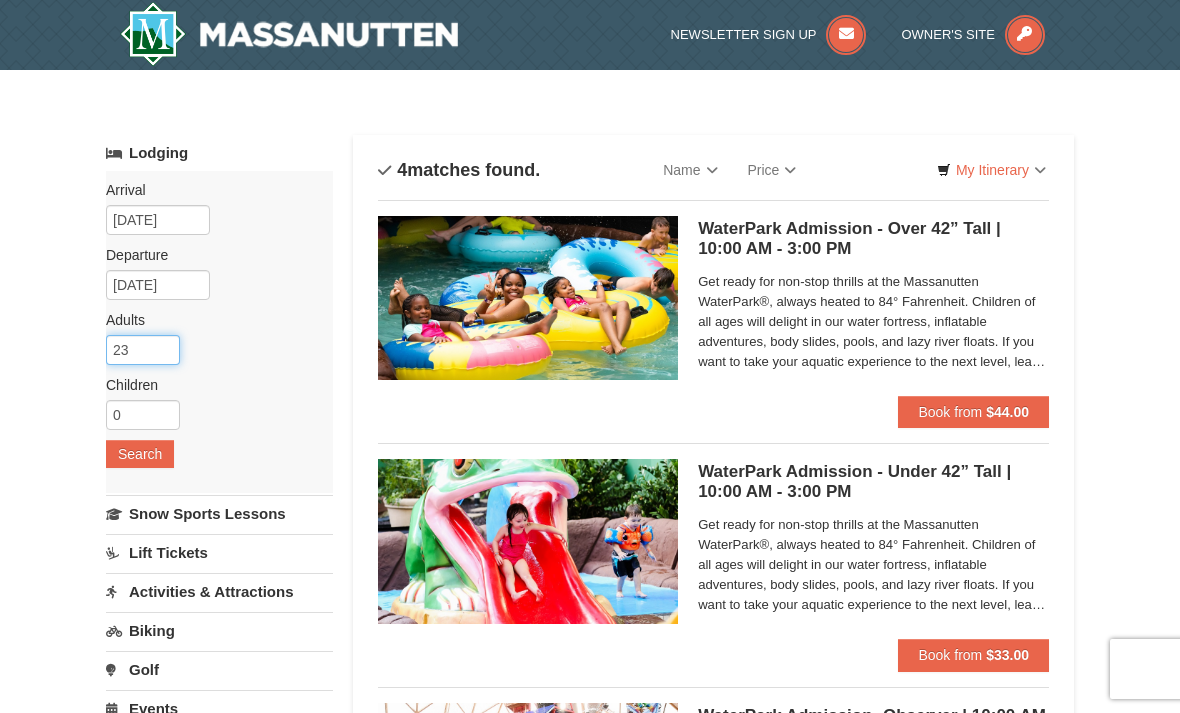 type on "2" 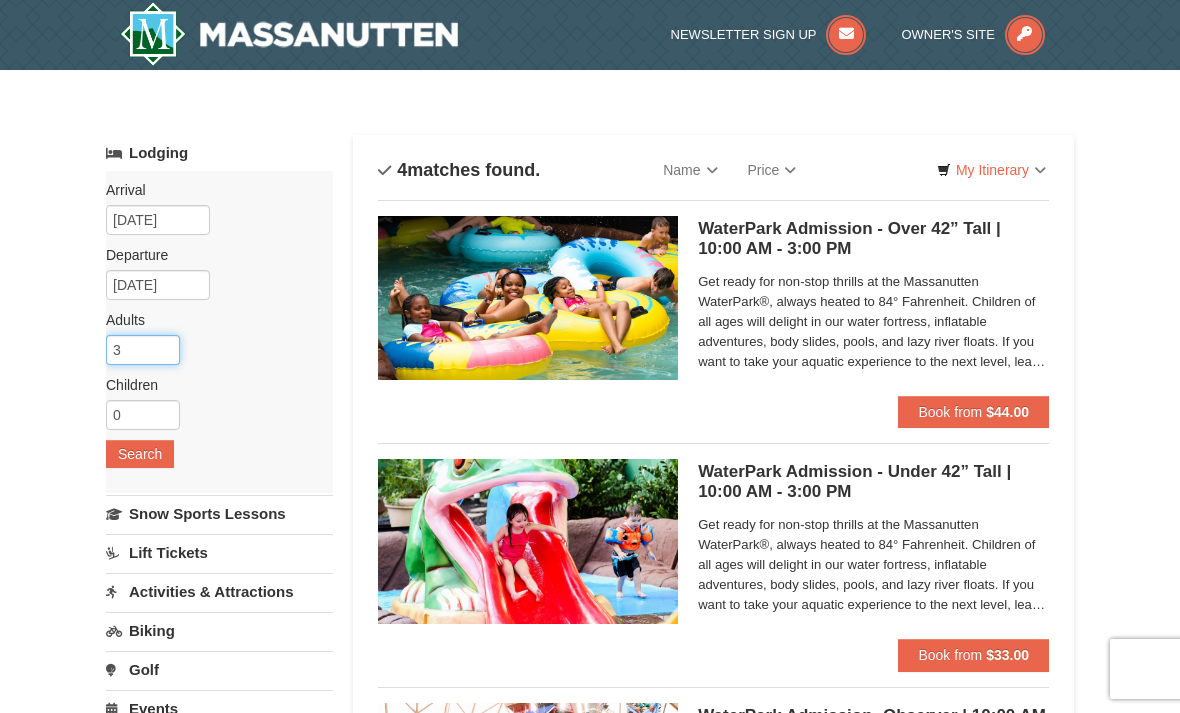 type on "3" 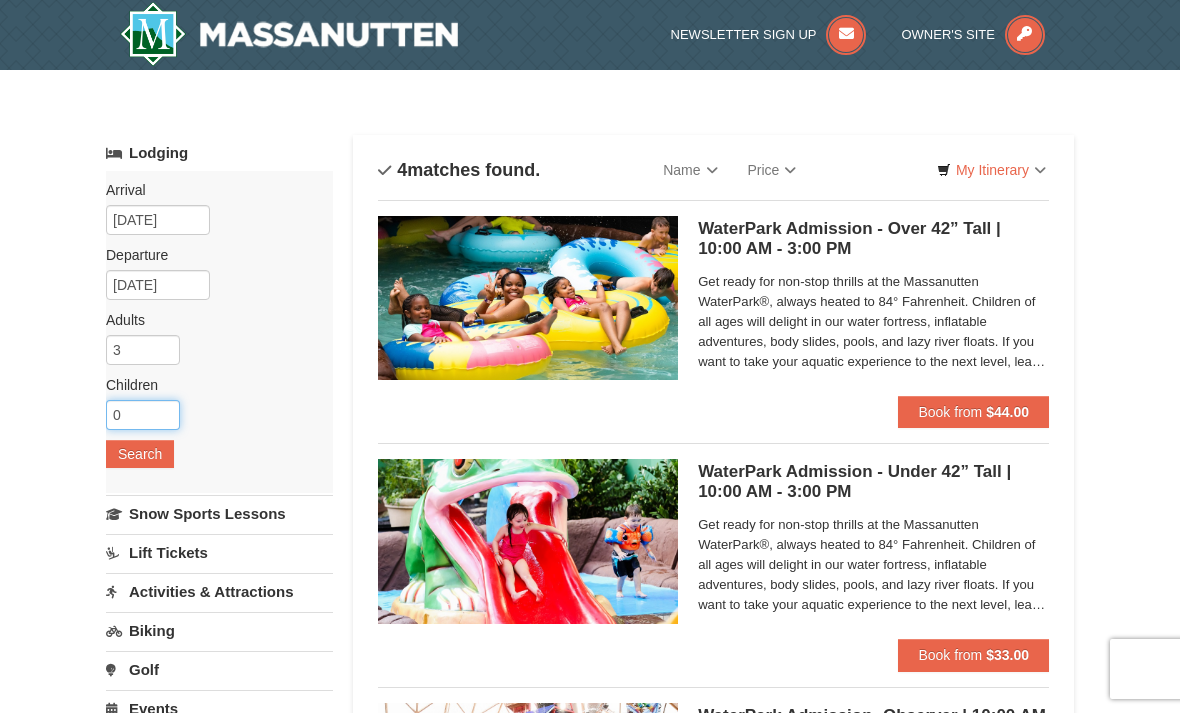 click on "0" at bounding box center (143, 415) 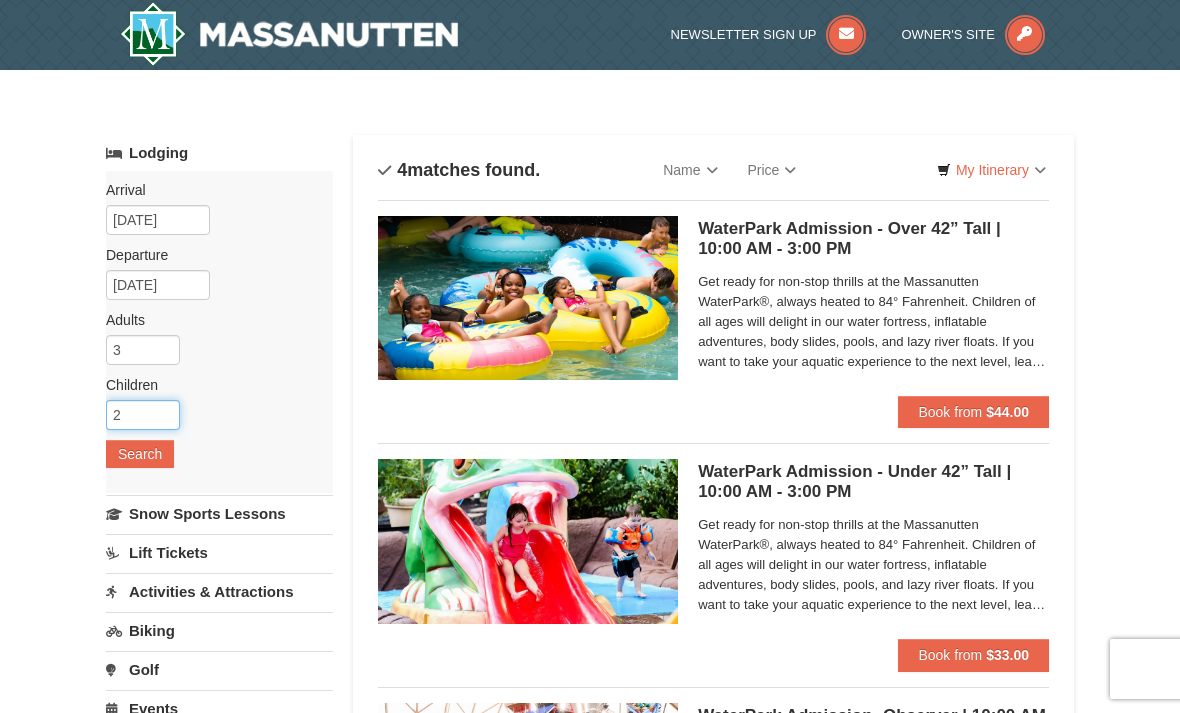 type on "2" 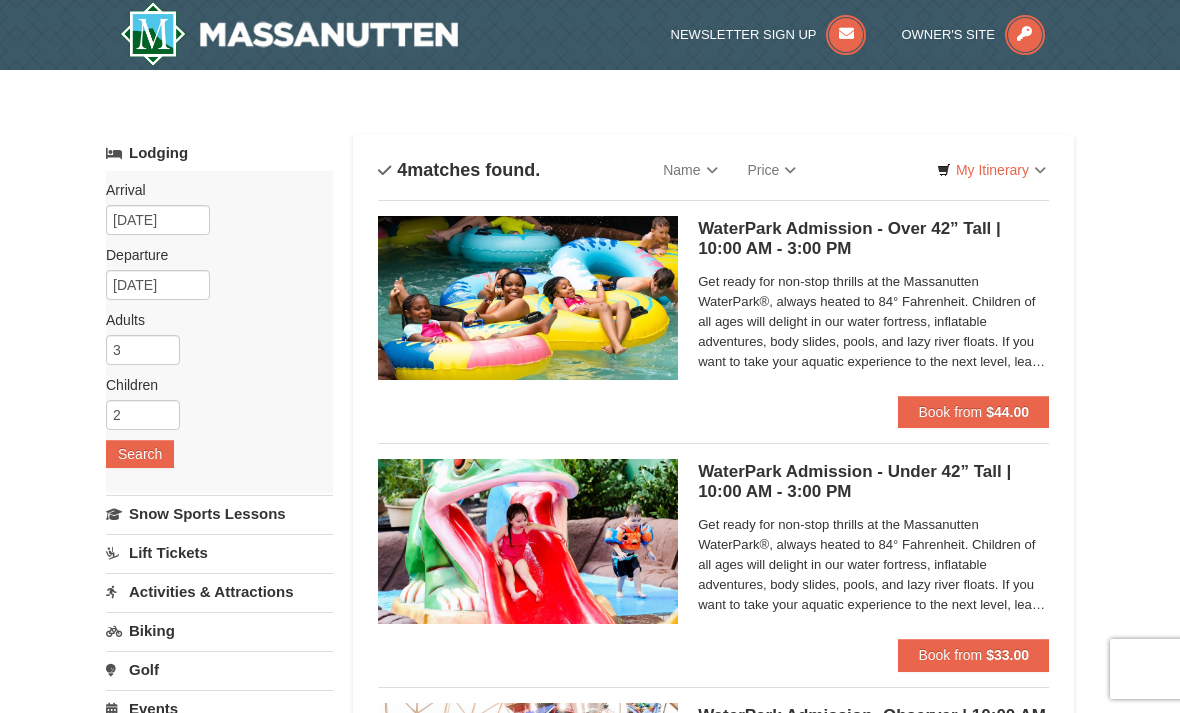 click on "Search" at bounding box center (140, 454) 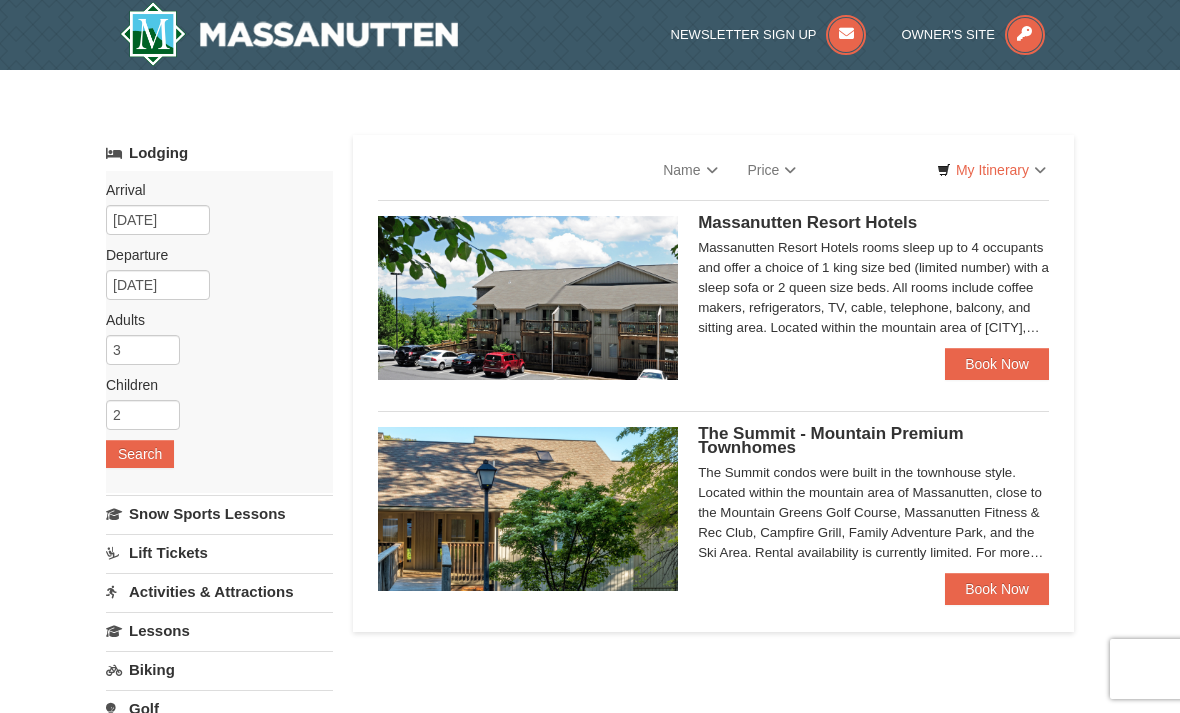 scroll, scrollTop: 0, scrollLeft: 0, axis: both 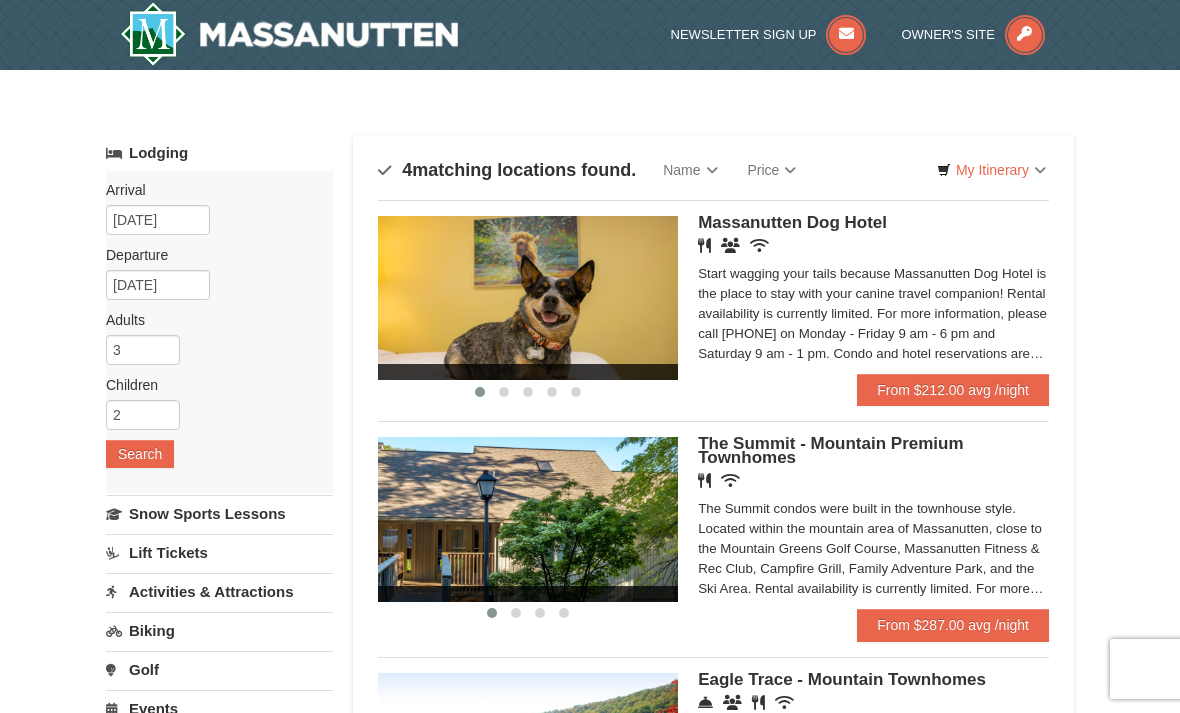 click on "From $212.00 avg /night" at bounding box center [953, 390] 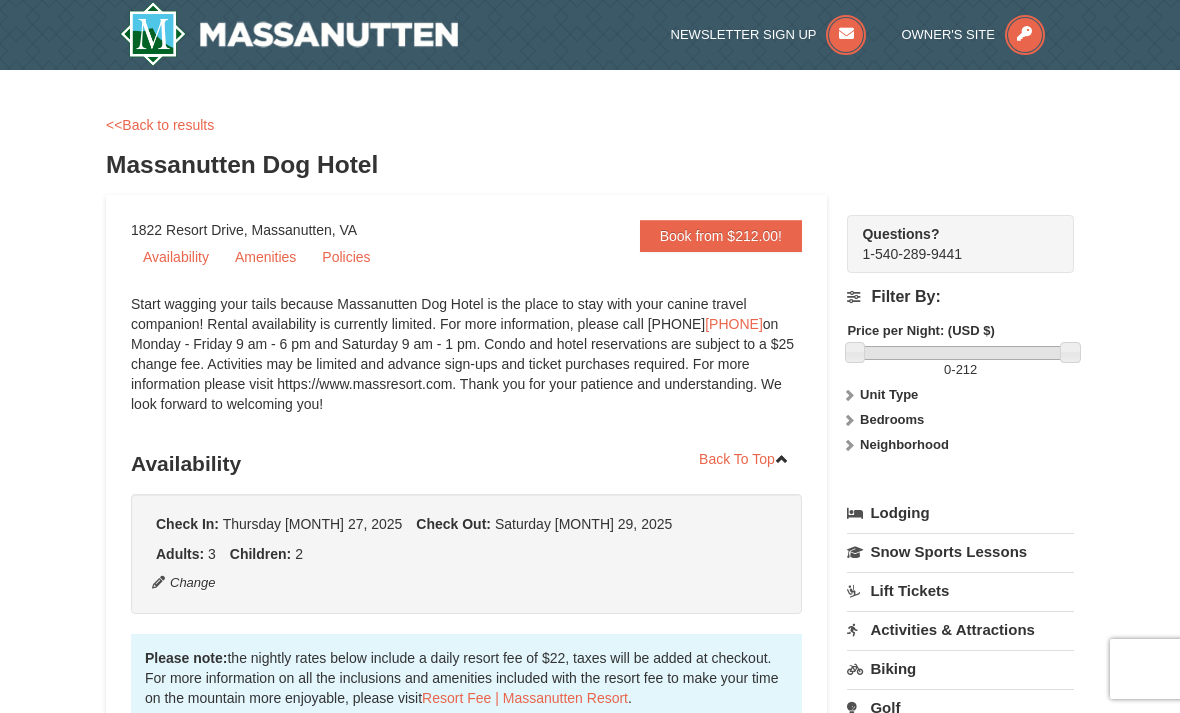 scroll, scrollTop: 0, scrollLeft: 0, axis: both 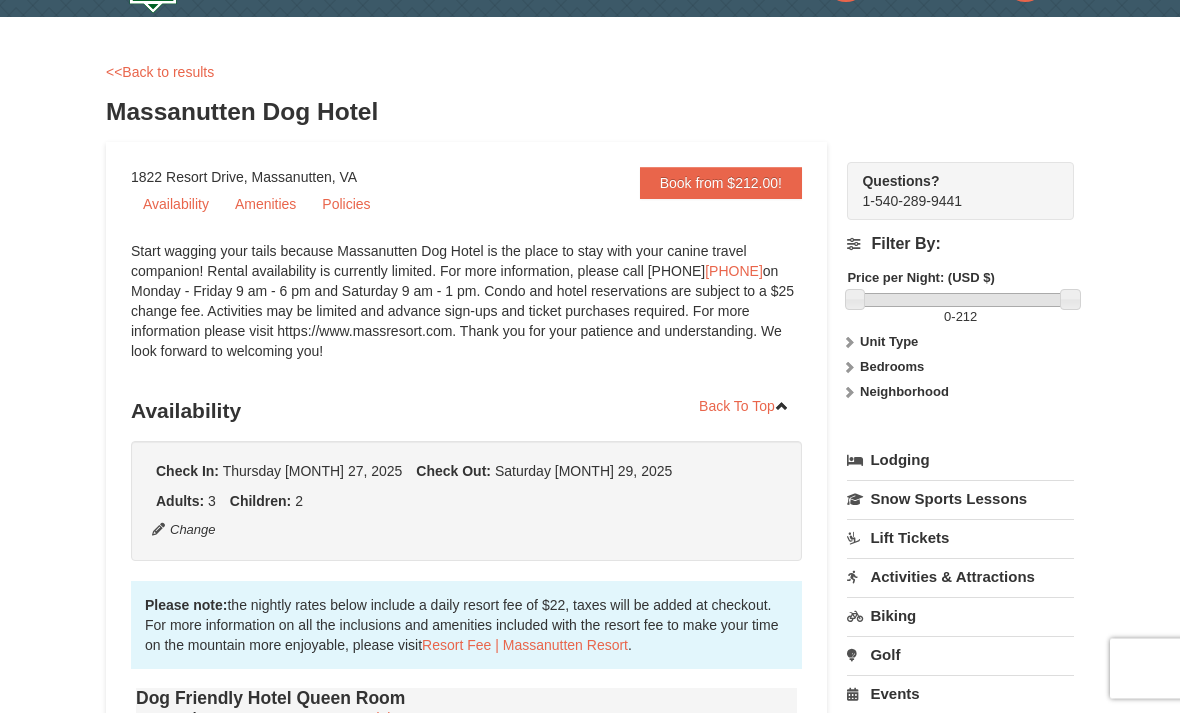 click on "Amenities" at bounding box center (265, 205) 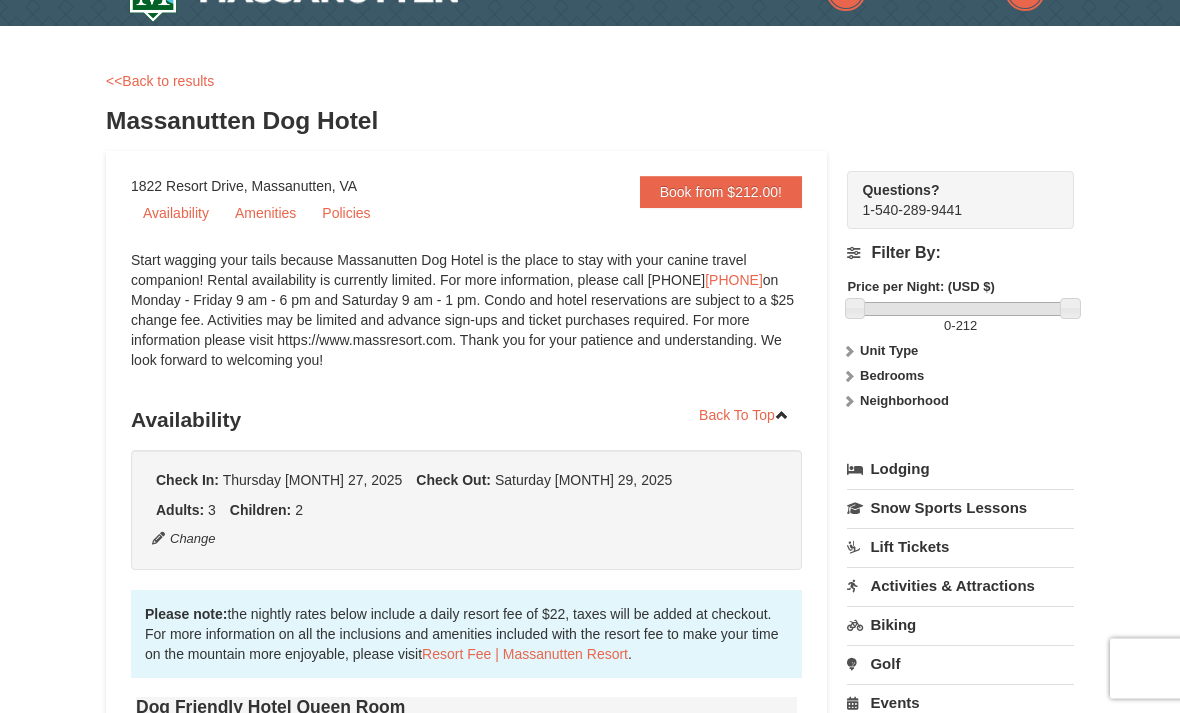 scroll, scrollTop: 0, scrollLeft: 0, axis: both 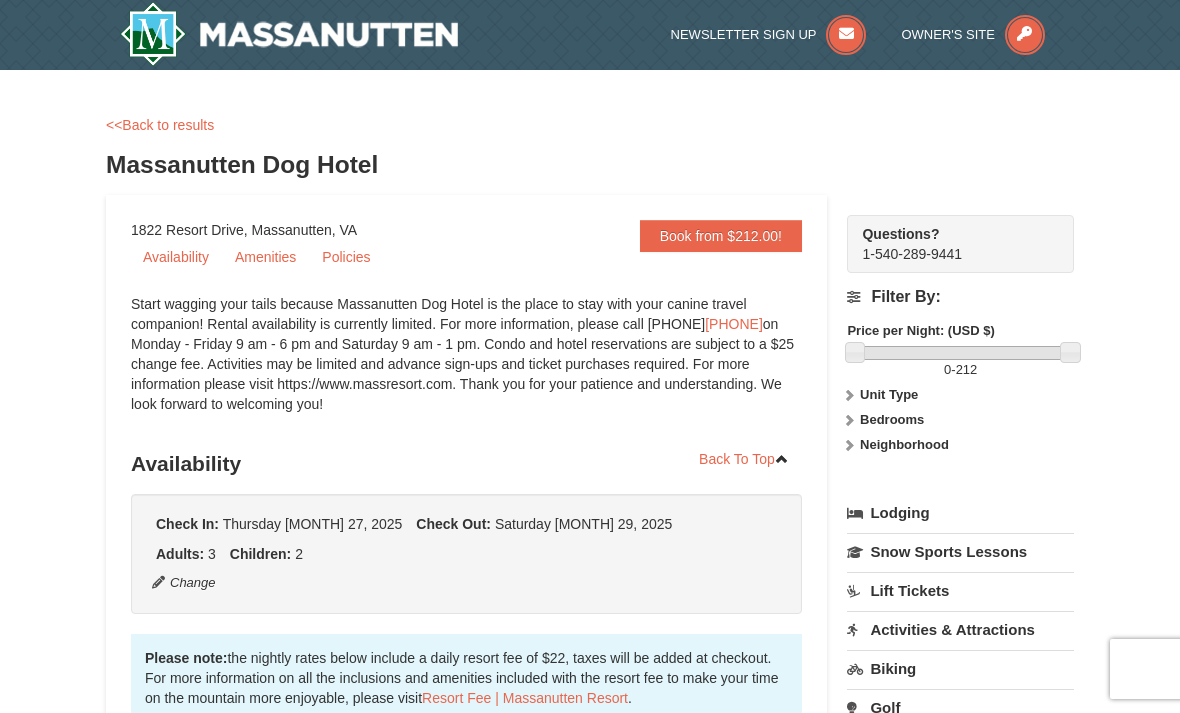 click on "<<Back to results" at bounding box center (160, 125) 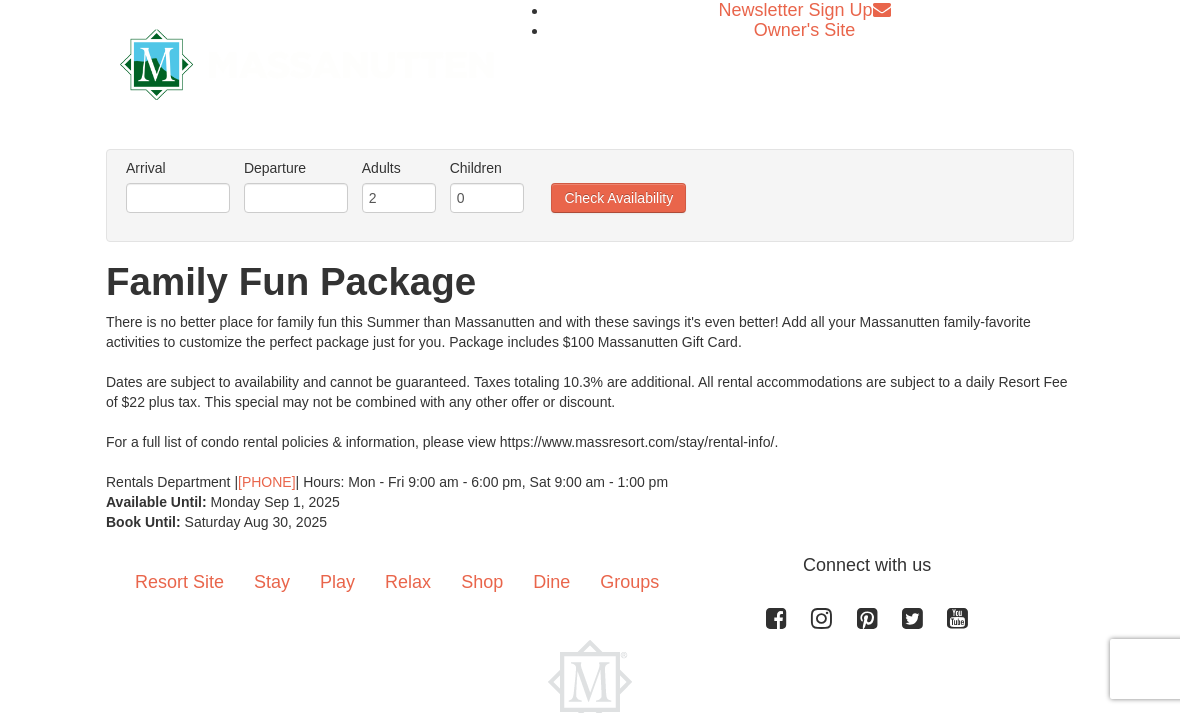 scroll, scrollTop: 0, scrollLeft: 0, axis: both 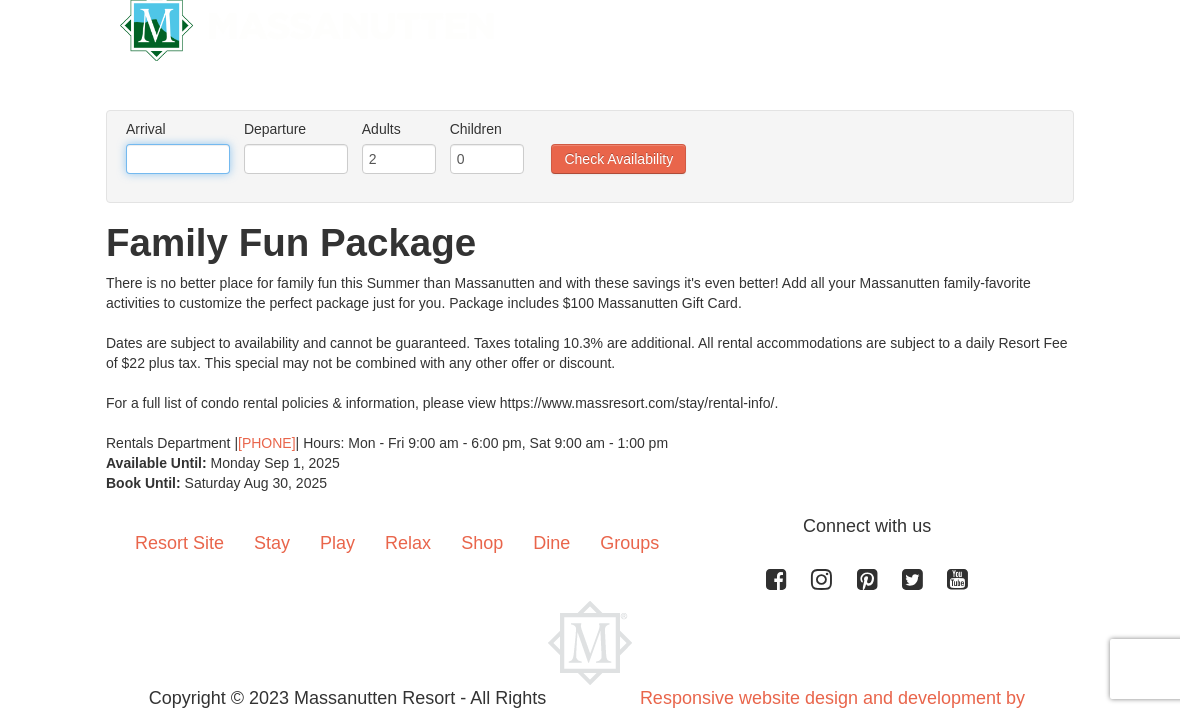 click at bounding box center [178, 159] 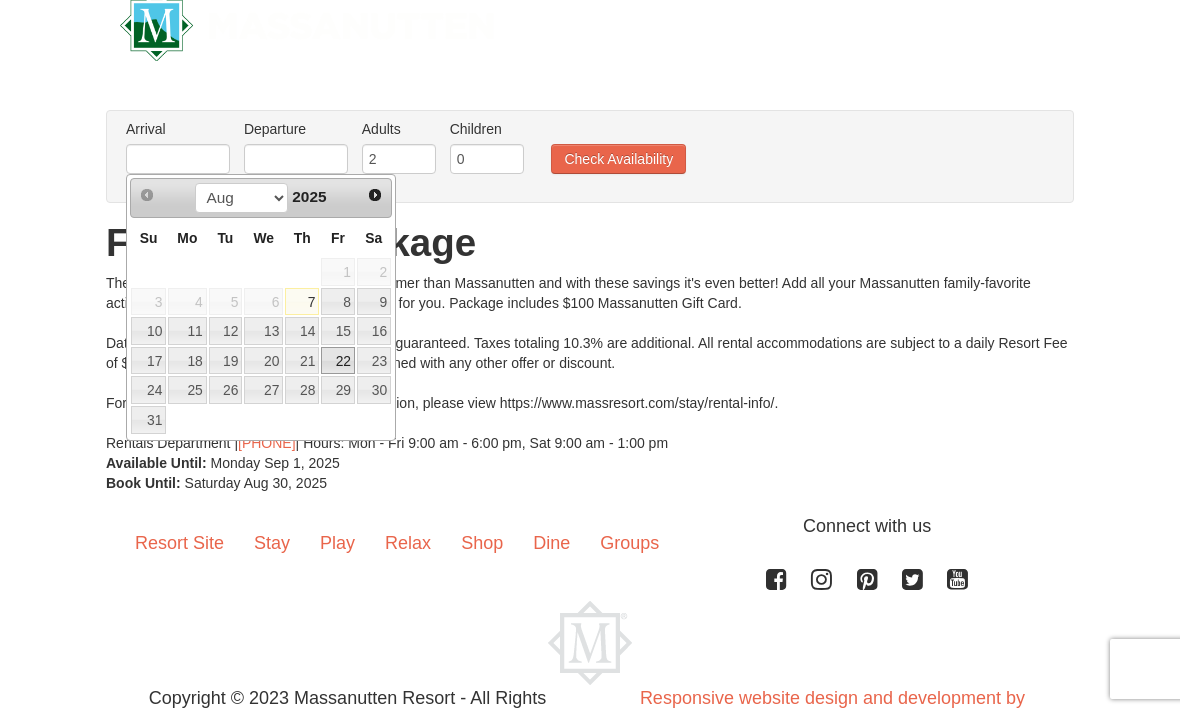 click on "22" at bounding box center [338, 361] 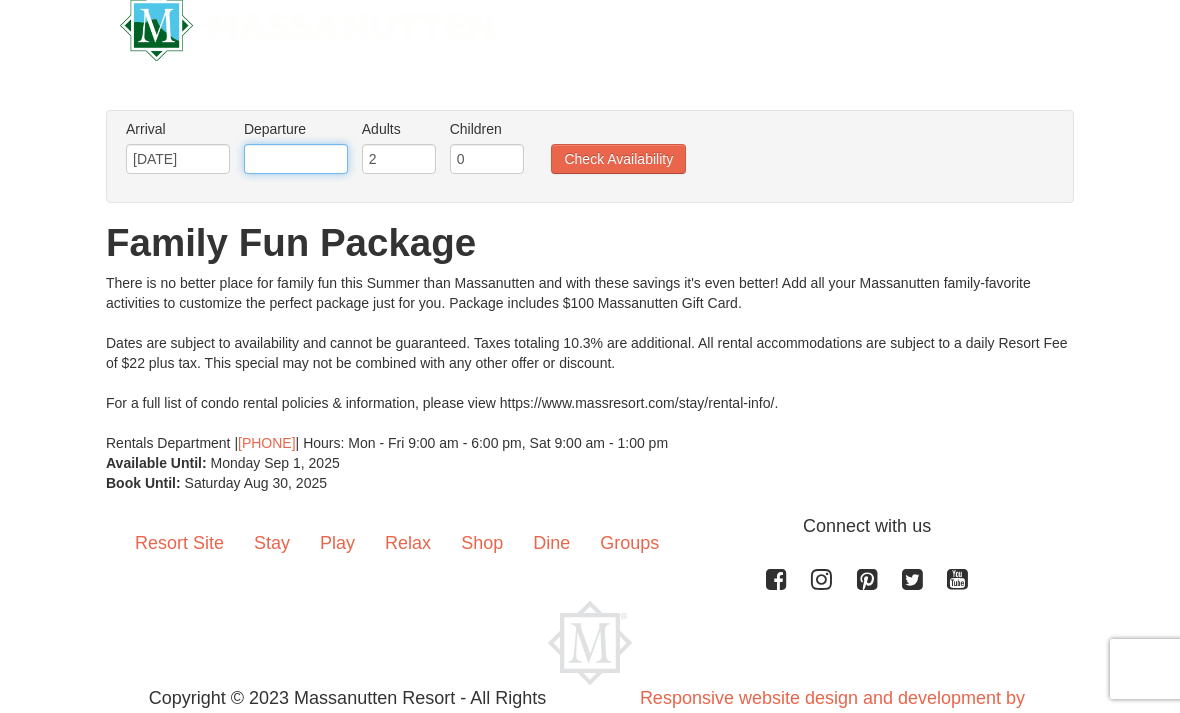 click at bounding box center [296, 159] 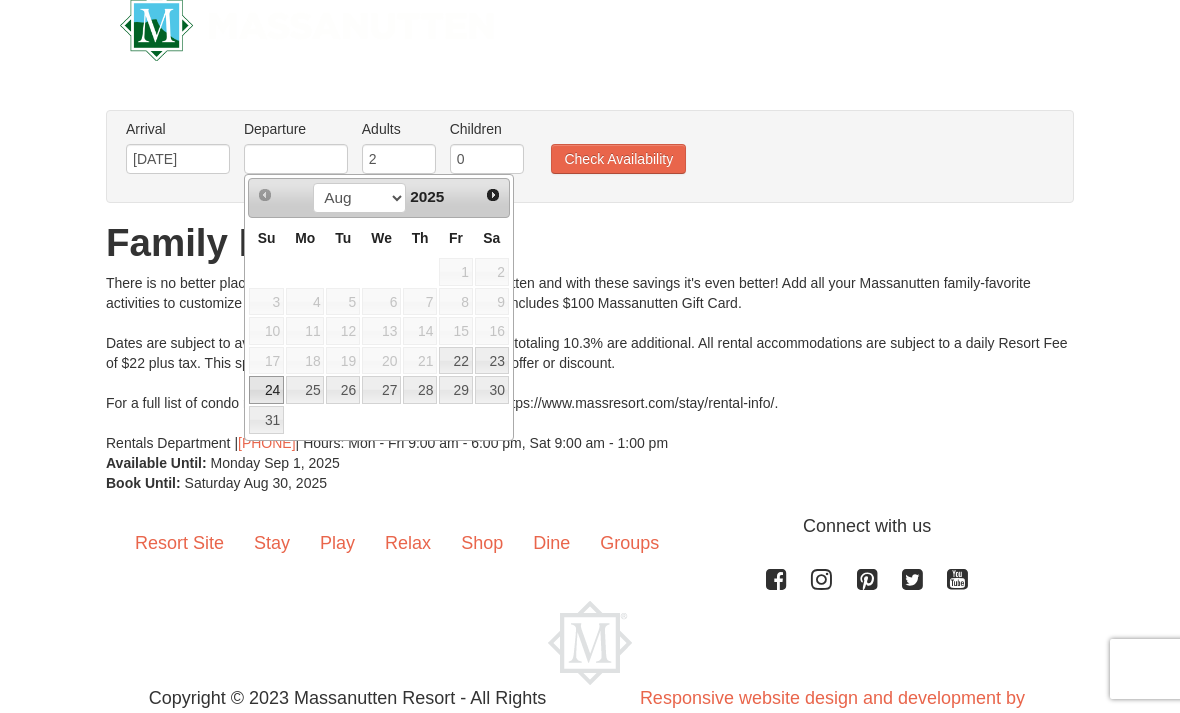 click on "24" at bounding box center [266, 390] 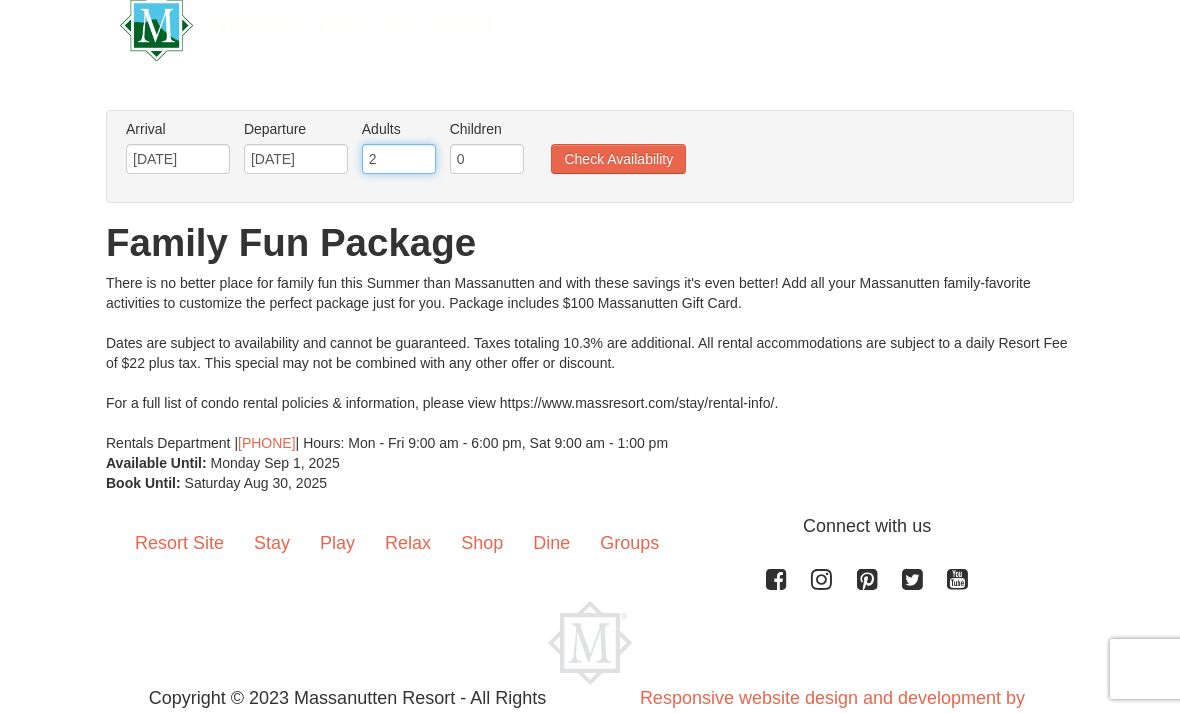click on "2" at bounding box center (399, 159) 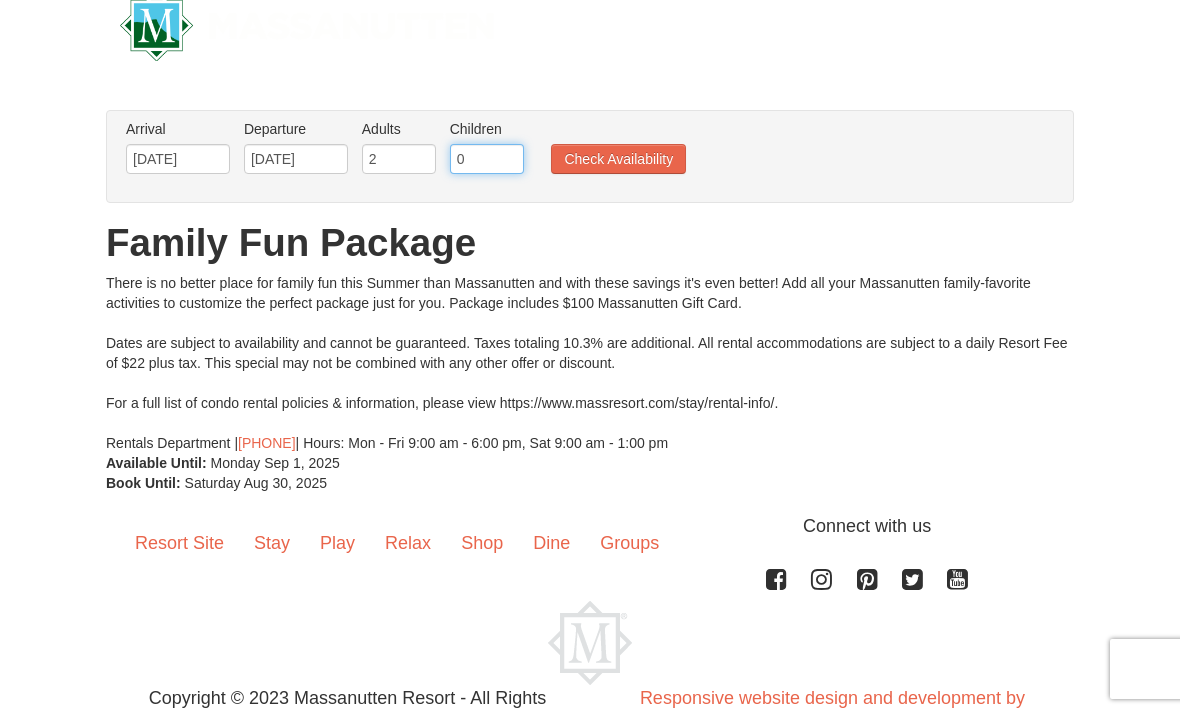click on "0" at bounding box center [487, 159] 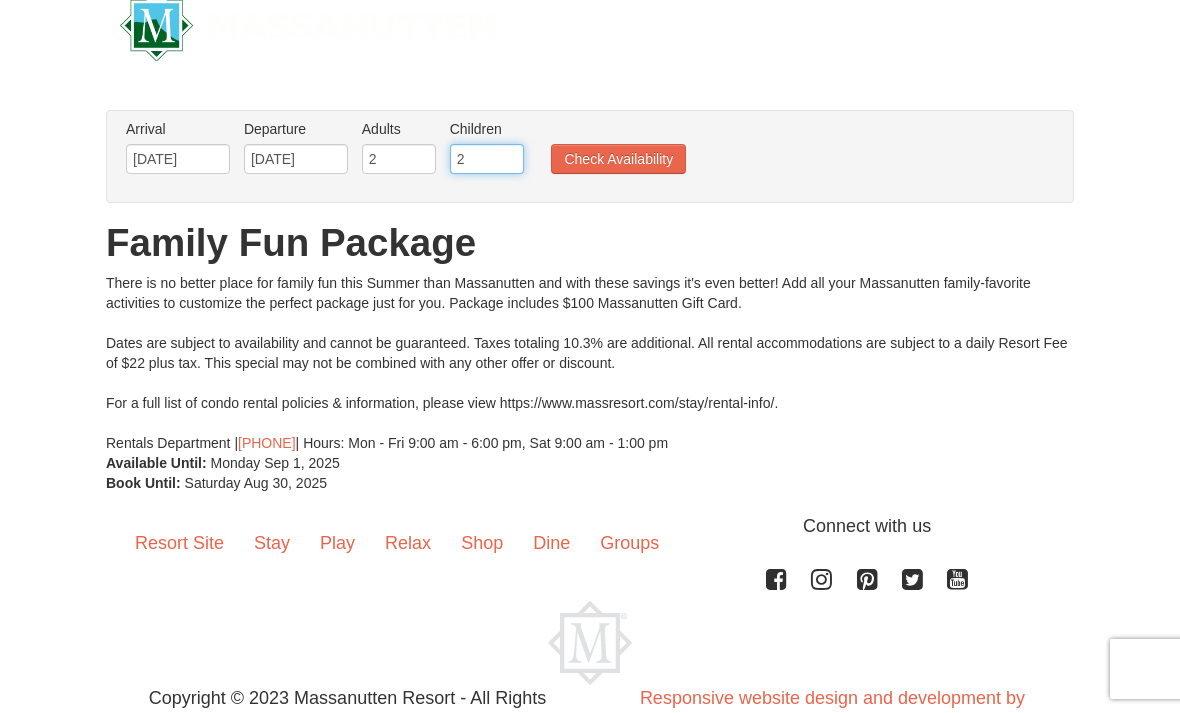 type on "2" 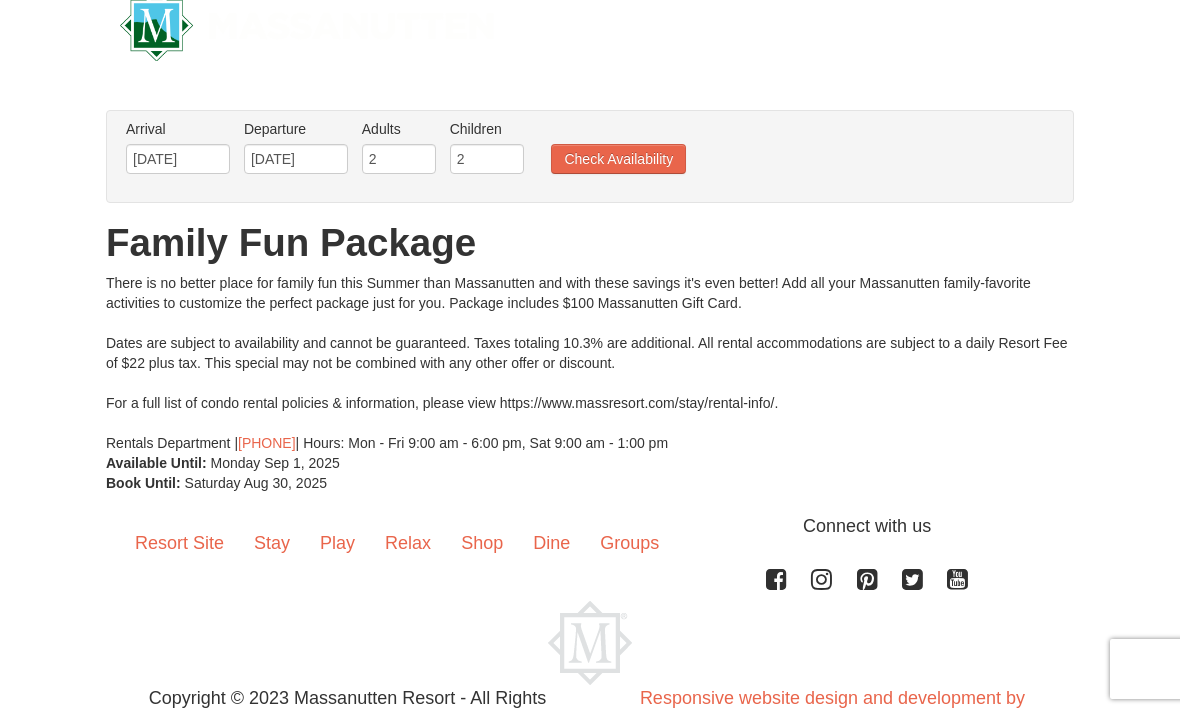 click on "Check Availability" at bounding box center (618, 159) 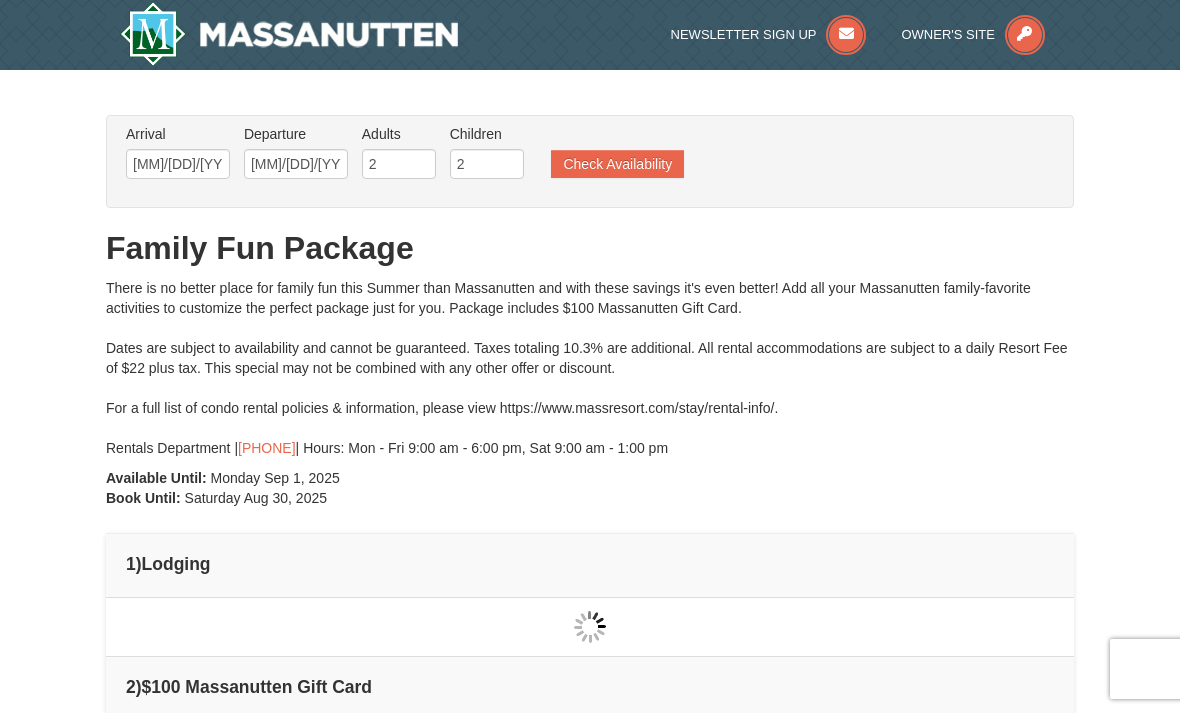 type on "[MM]/[DD]/[YYYY]" 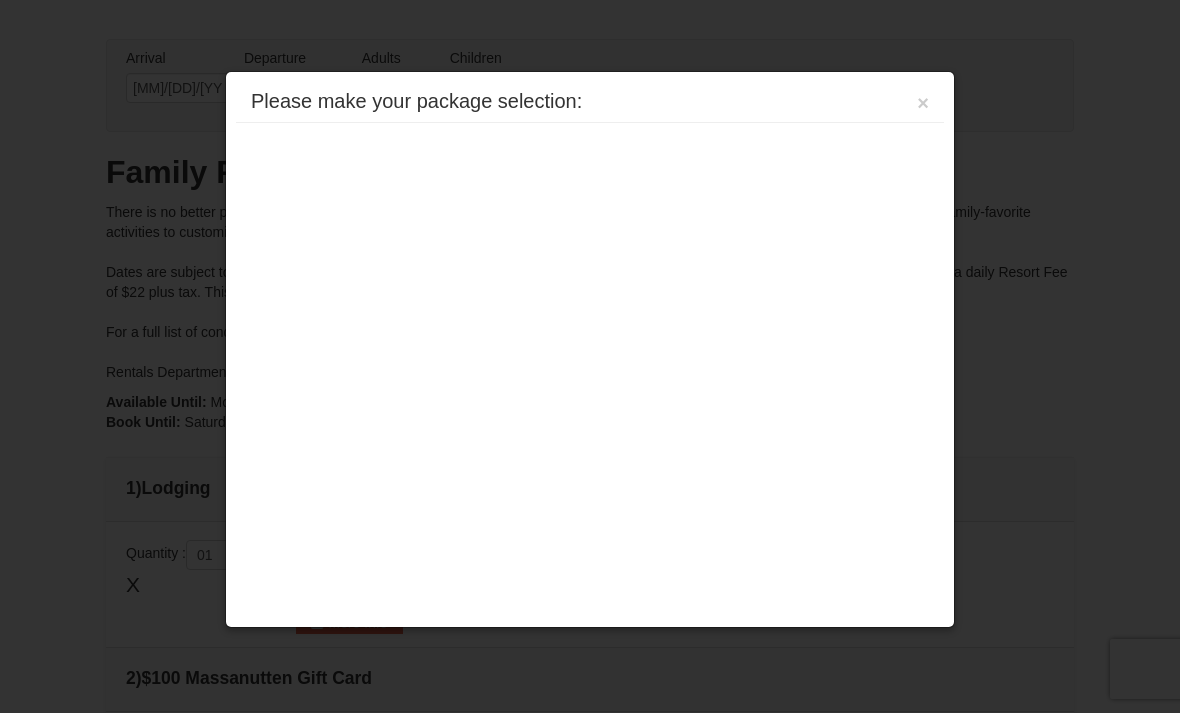 scroll, scrollTop: 299, scrollLeft: 0, axis: vertical 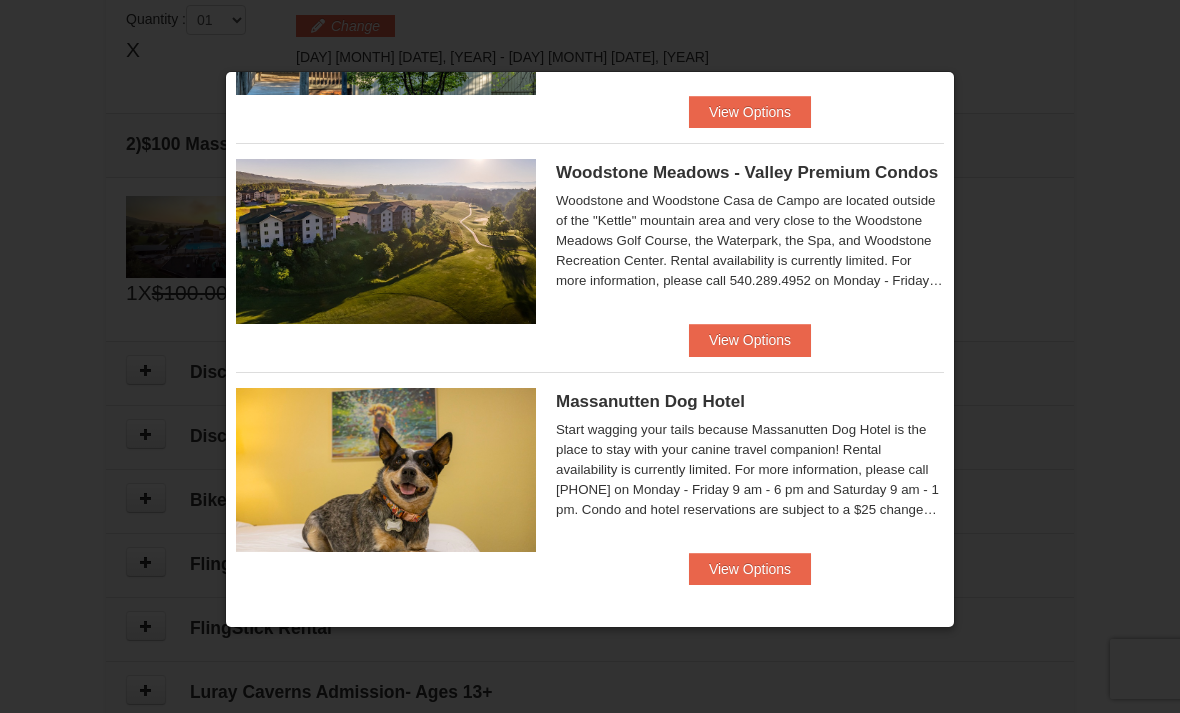 click on "View Options" at bounding box center [750, 569] 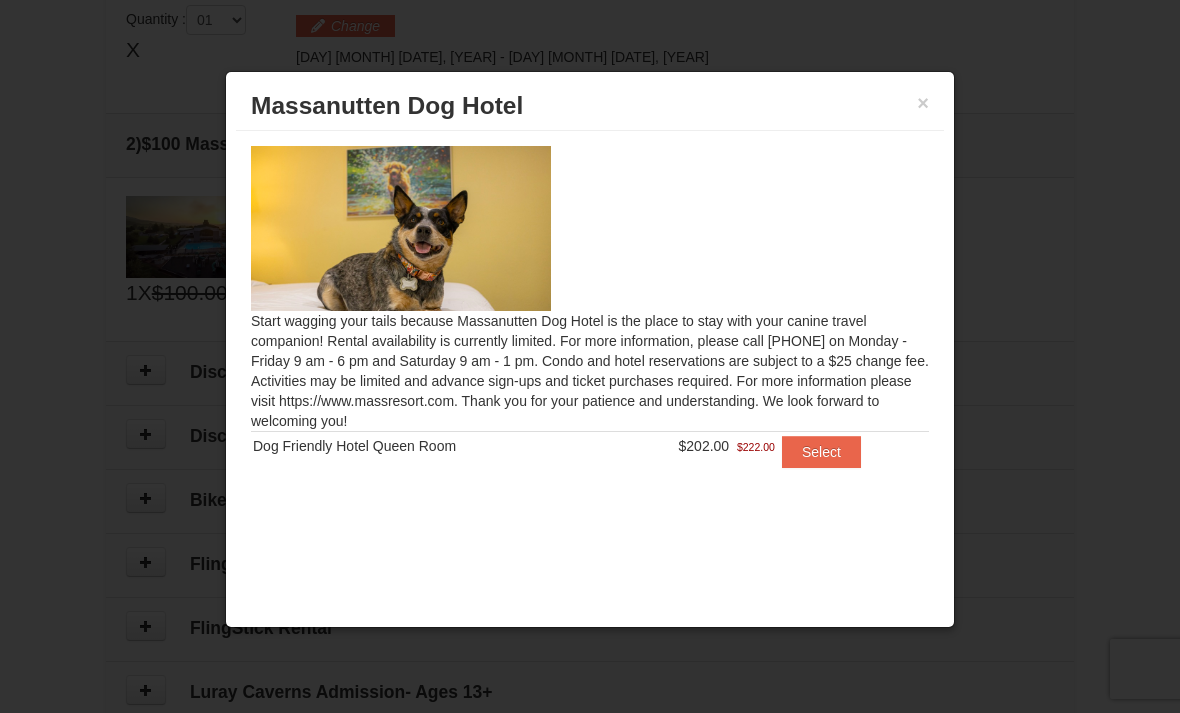 click on "×" at bounding box center (923, 103) 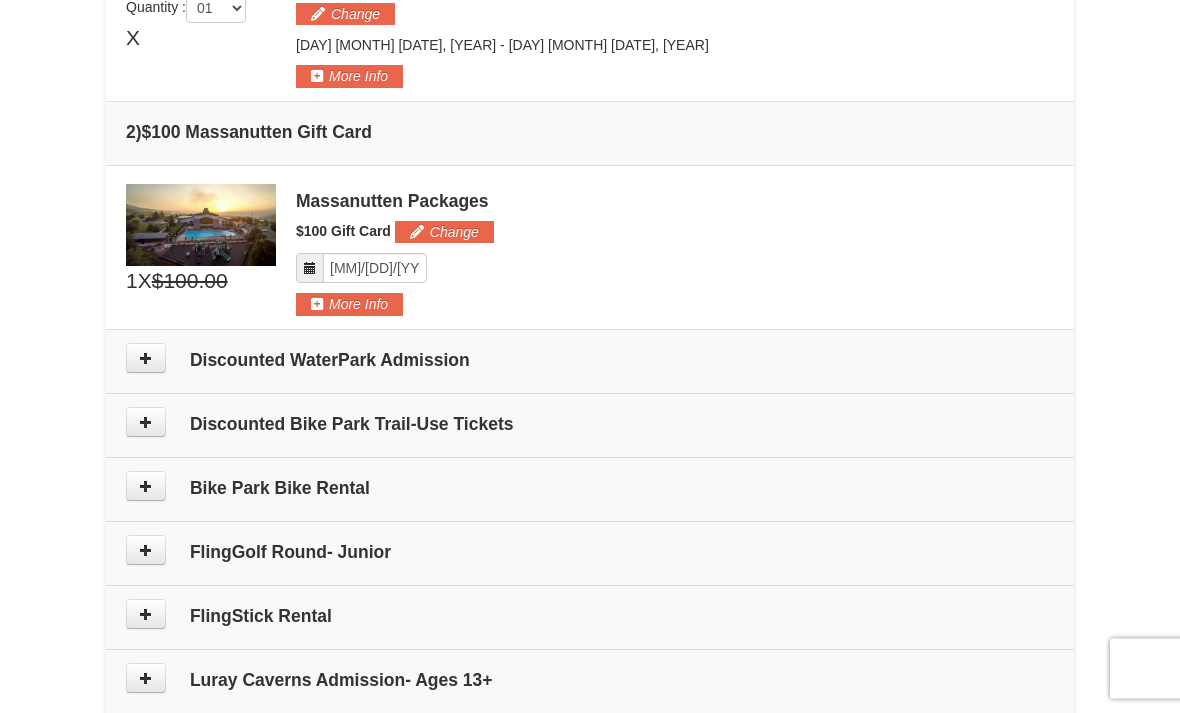 scroll, scrollTop: 636, scrollLeft: 0, axis: vertical 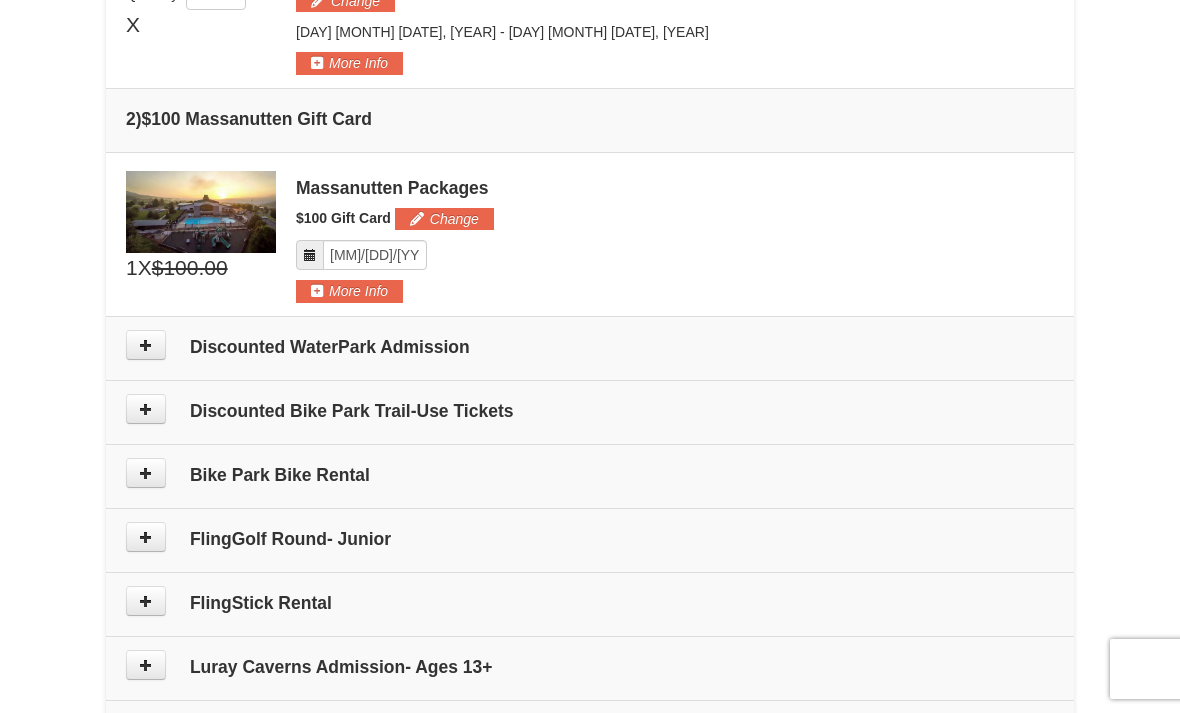 click on "Discounted WaterPark Admission" at bounding box center (590, 348) 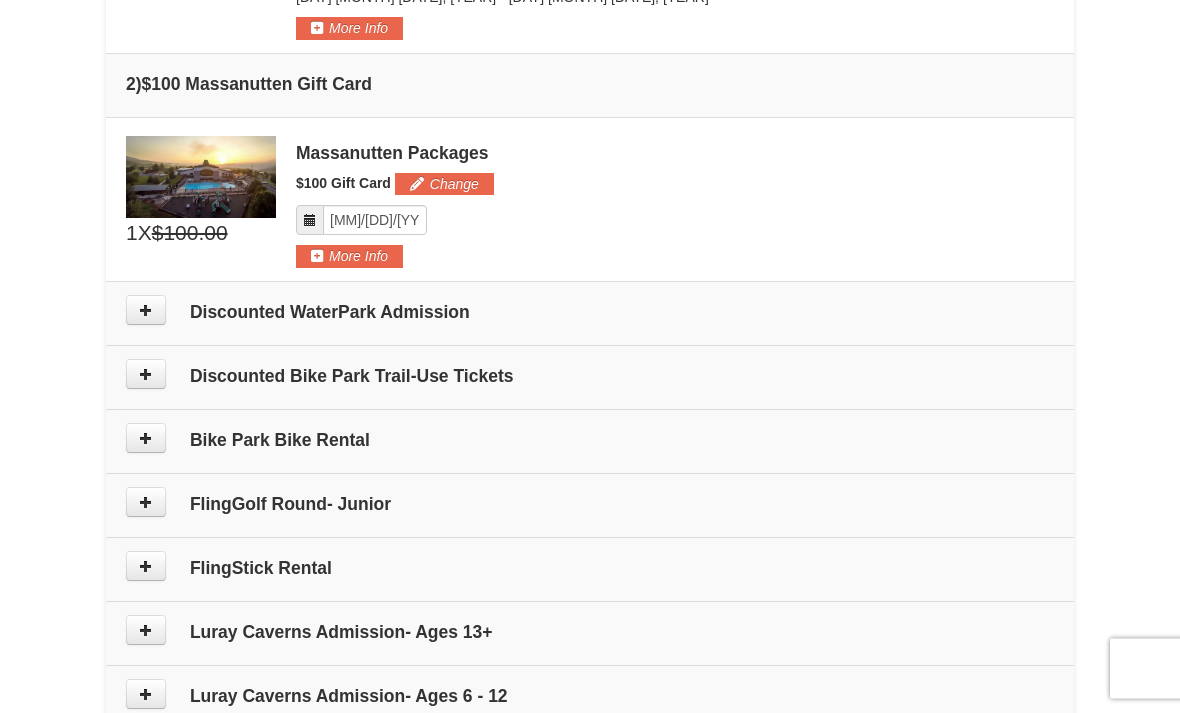 scroll, scrollTop: 671, scrollLeft: 0, axis: vertical 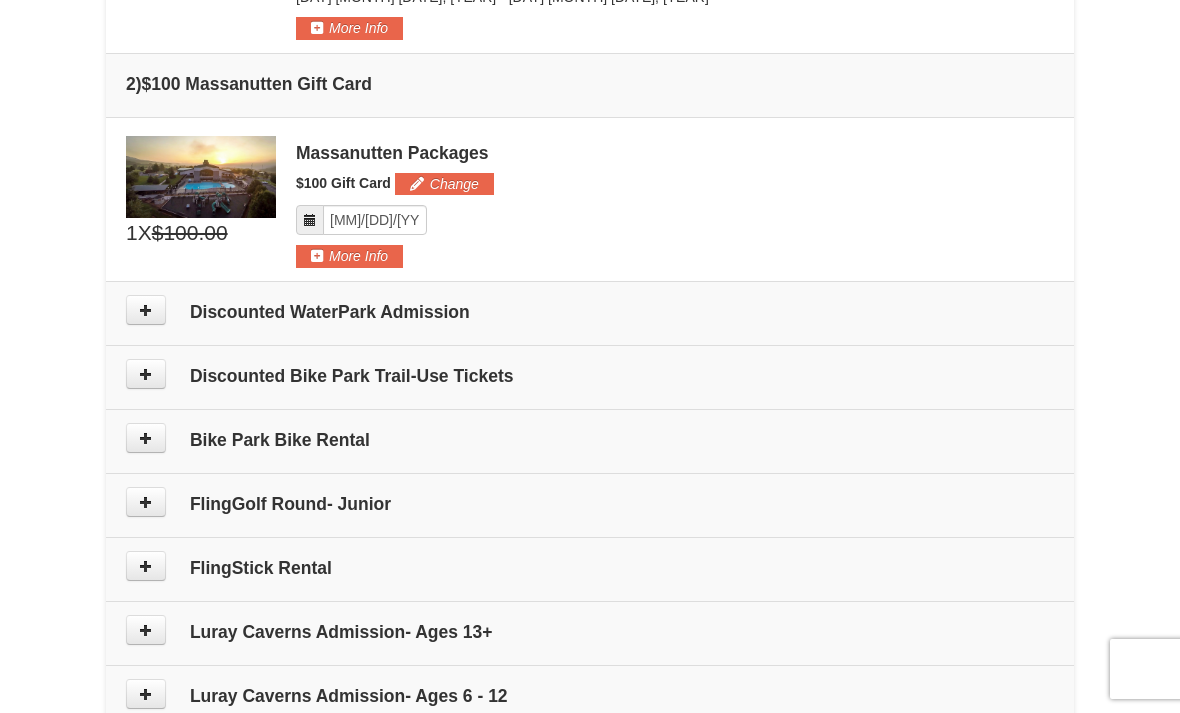 click at bounding box center (146, 310) 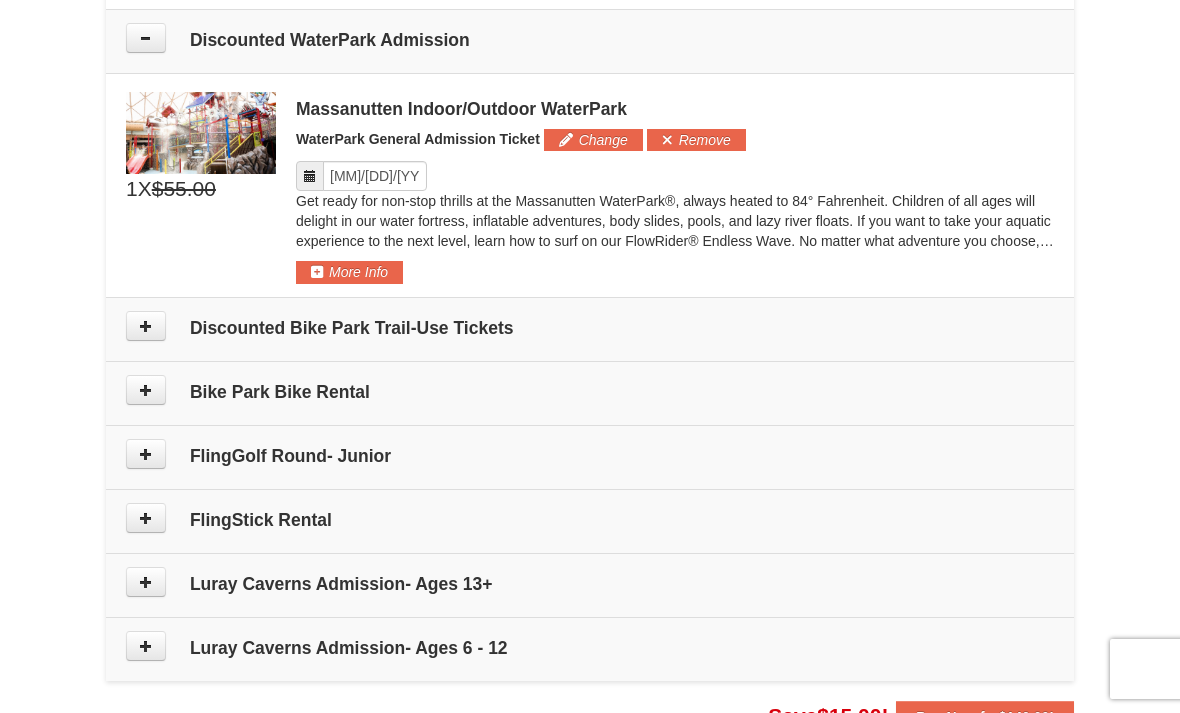 scroll, scrollTop: 951, scrollLeft: 0, axis: vertical 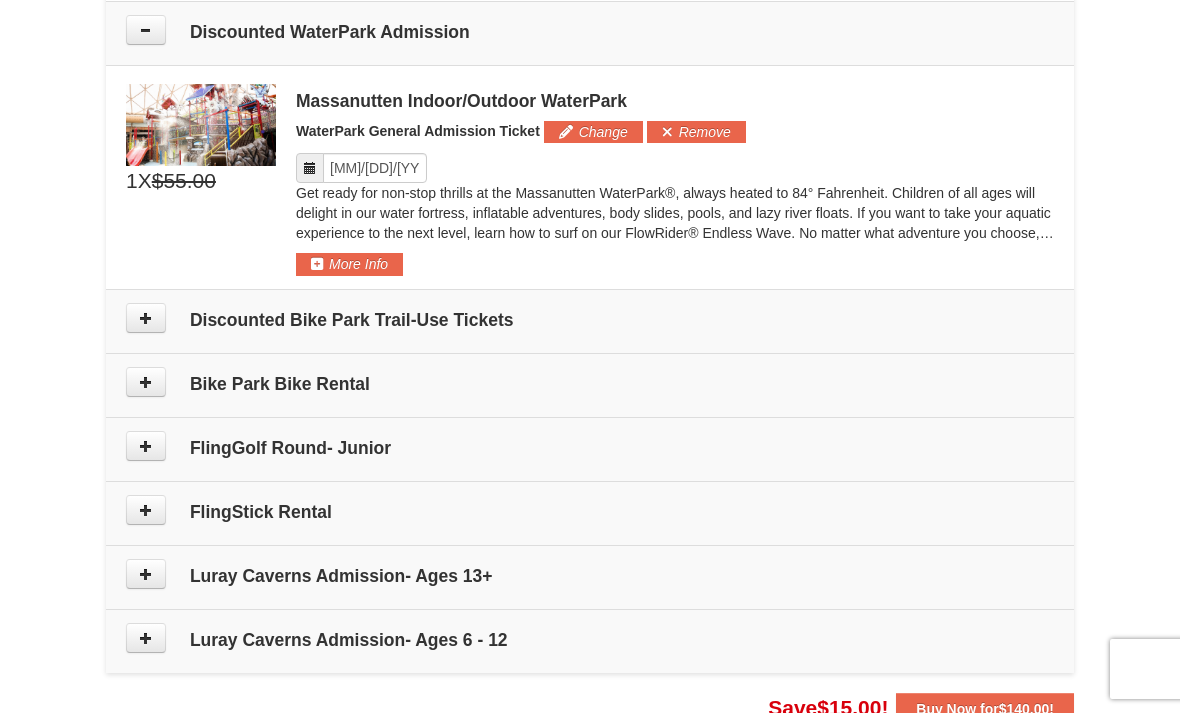 click at bounding box center [146, 574] 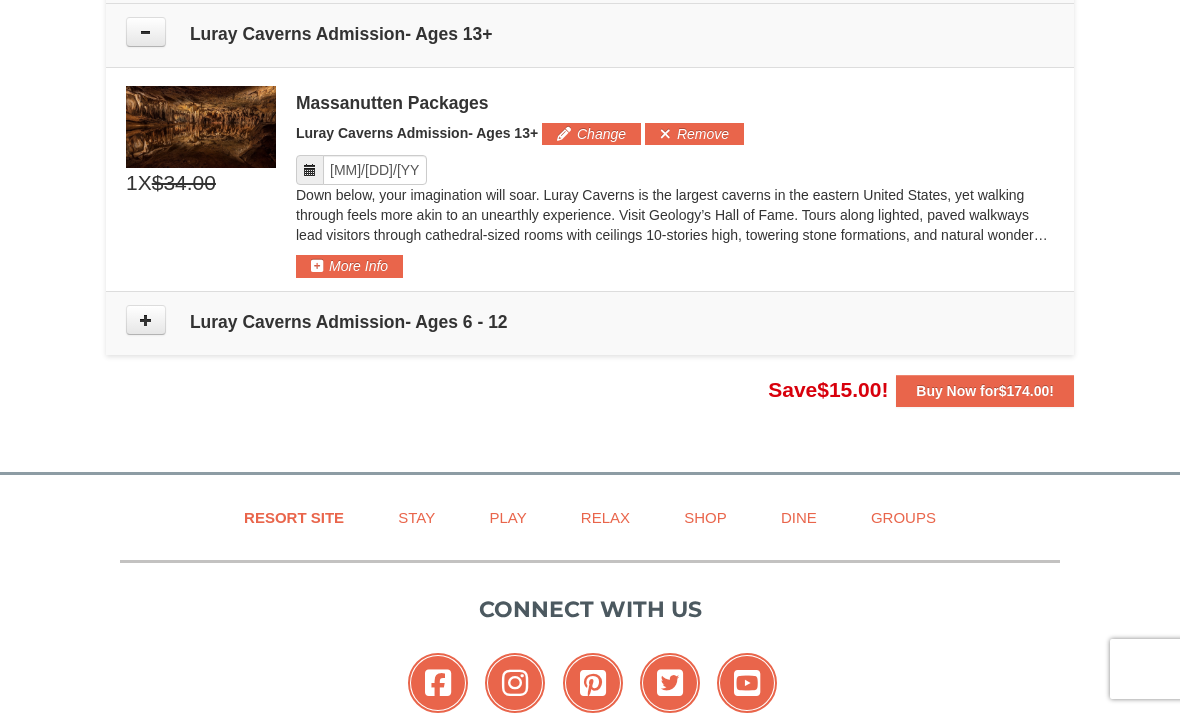 scroll, scrollTop: 1494, scrollLeft: 0, axis: vertical 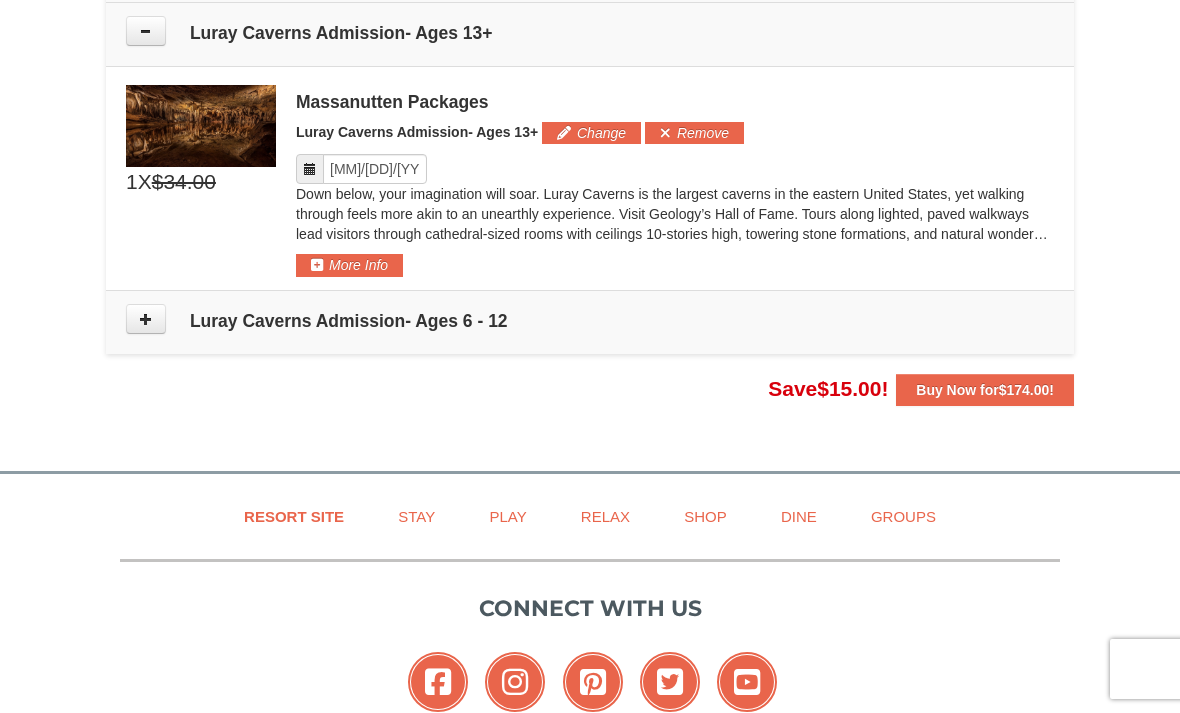 click at bounding box center (146, 319) 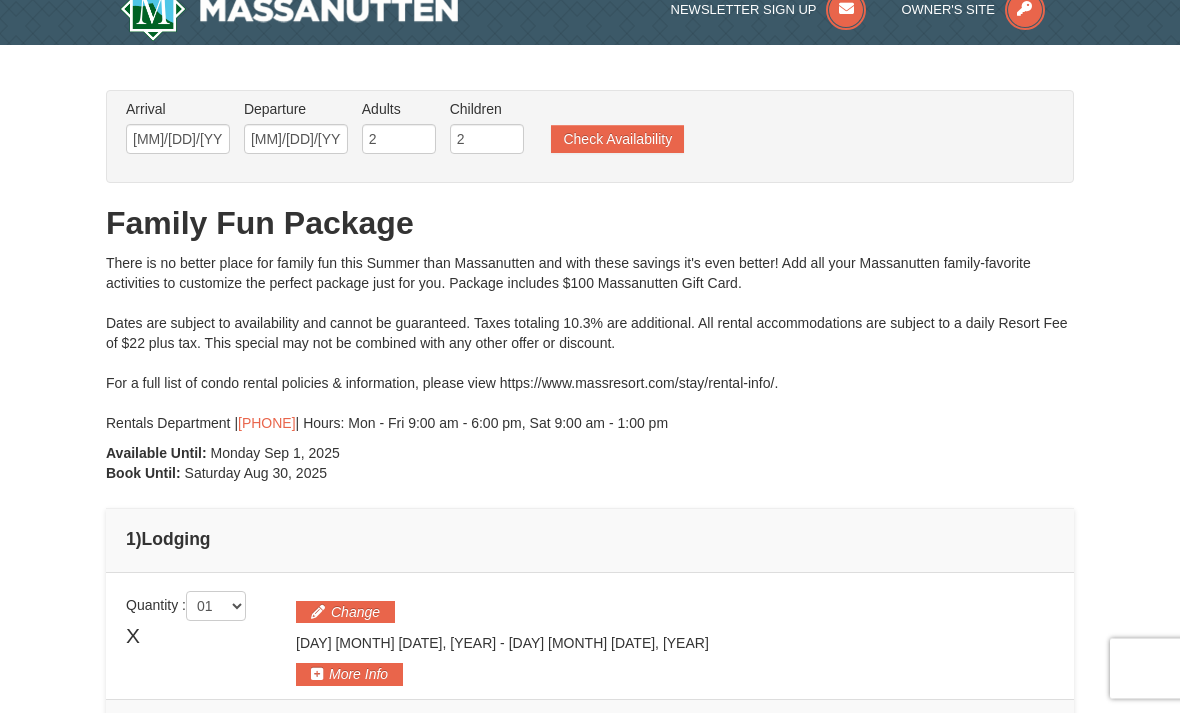 scroll, scrollTop: 0, scrollLeft: 0, axis: both 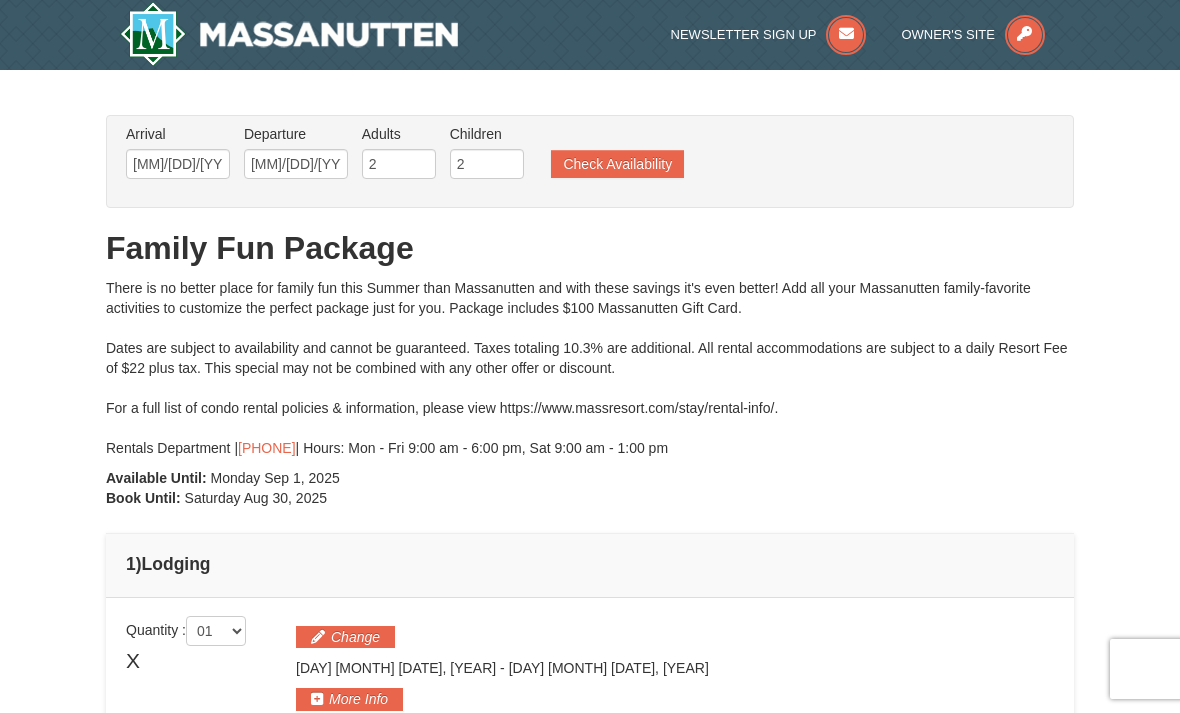 click on "Check Availability" at bounding box center (617, 164) 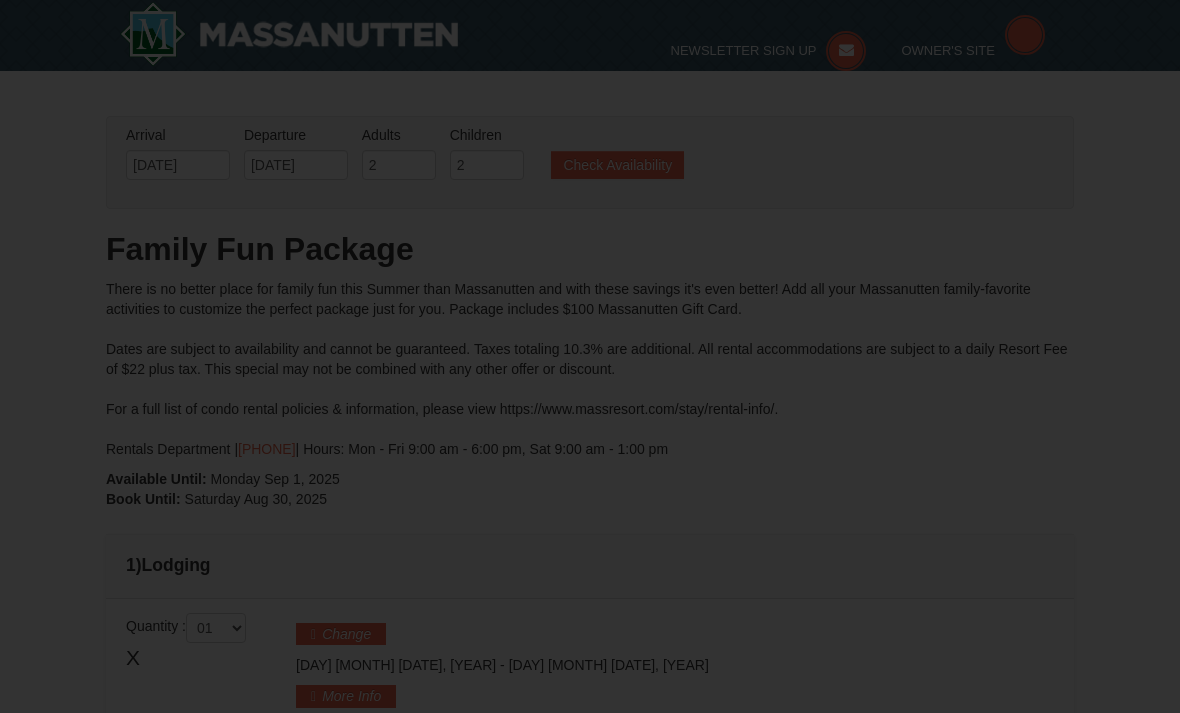 scroll, scrollTop: 46, scrollLeft: 0, axis: vertical 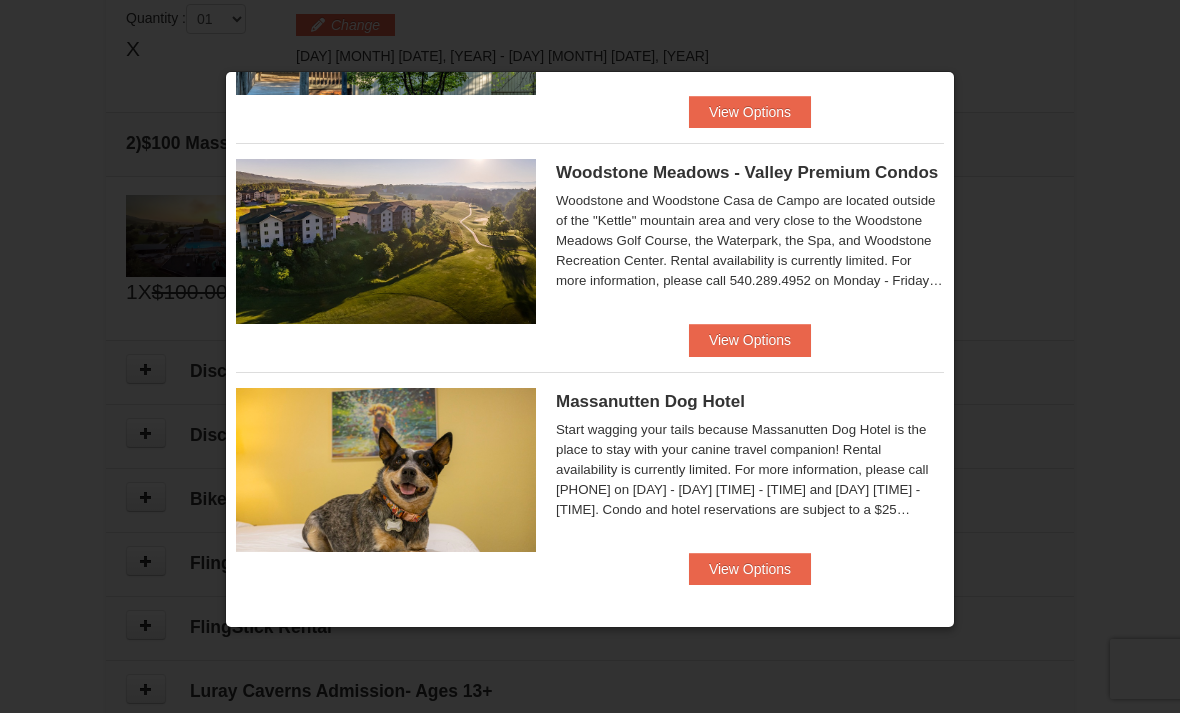 click at bounding box center [590, 356] 